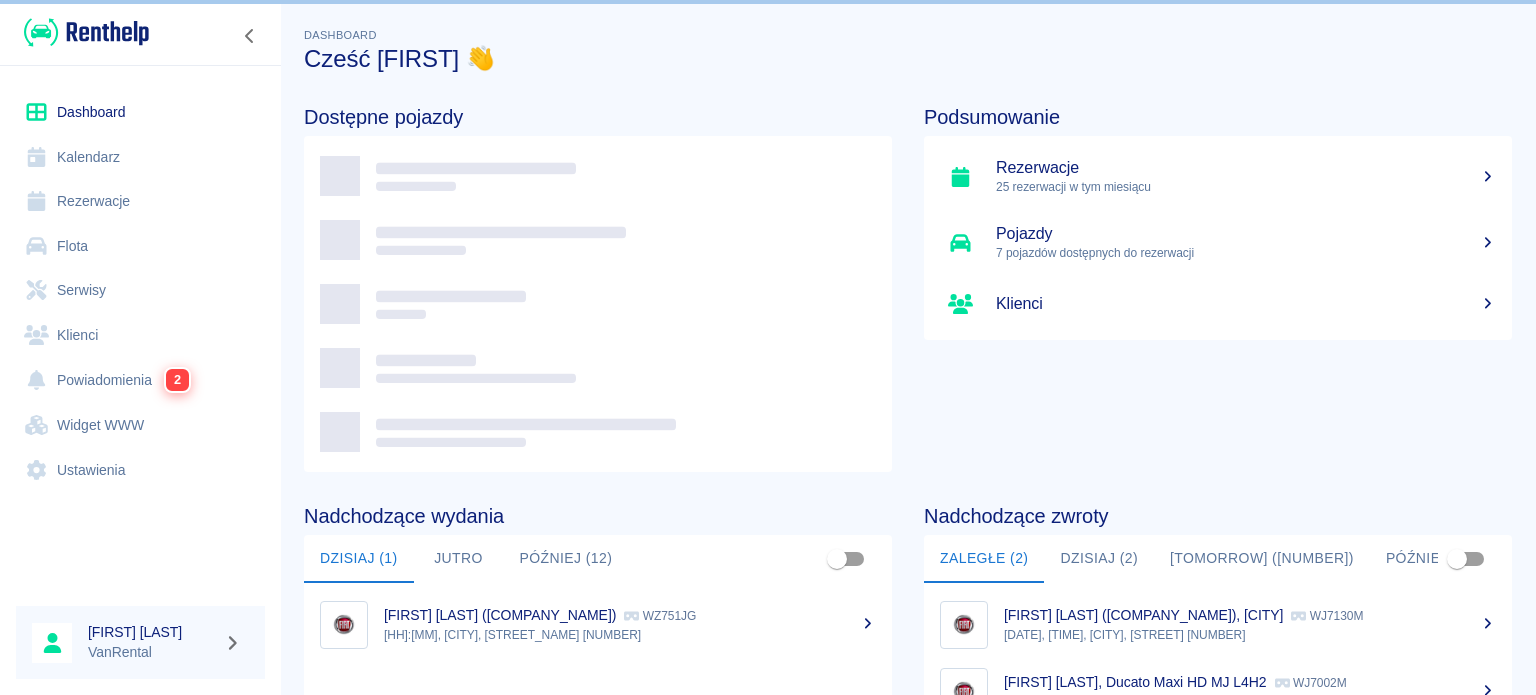 scroll, scrollTop: 0, scrollLeft: 0, axis: both 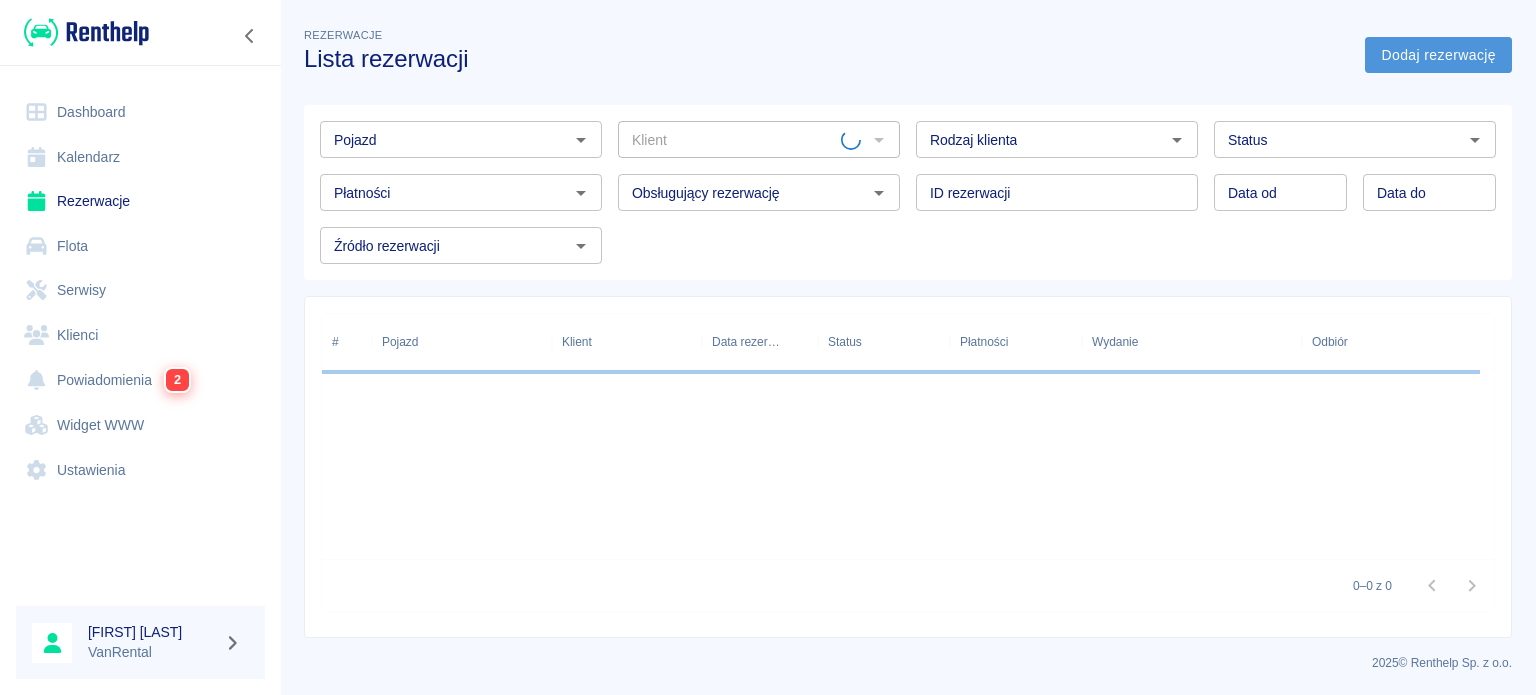 click on "Dodaj rezerwację" at bounding box center [1438, 55] 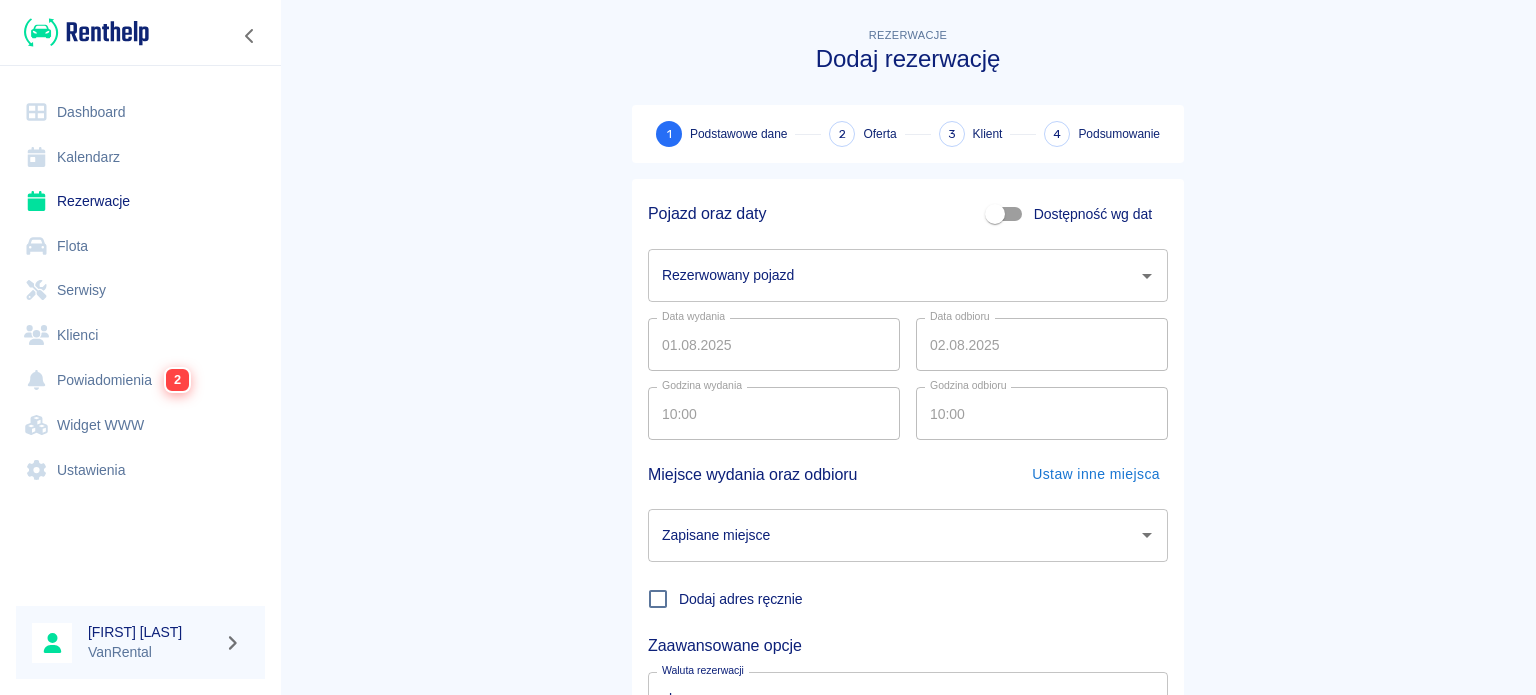 click on "Rezerwowany pojazd" at bounding box center (893, 275) 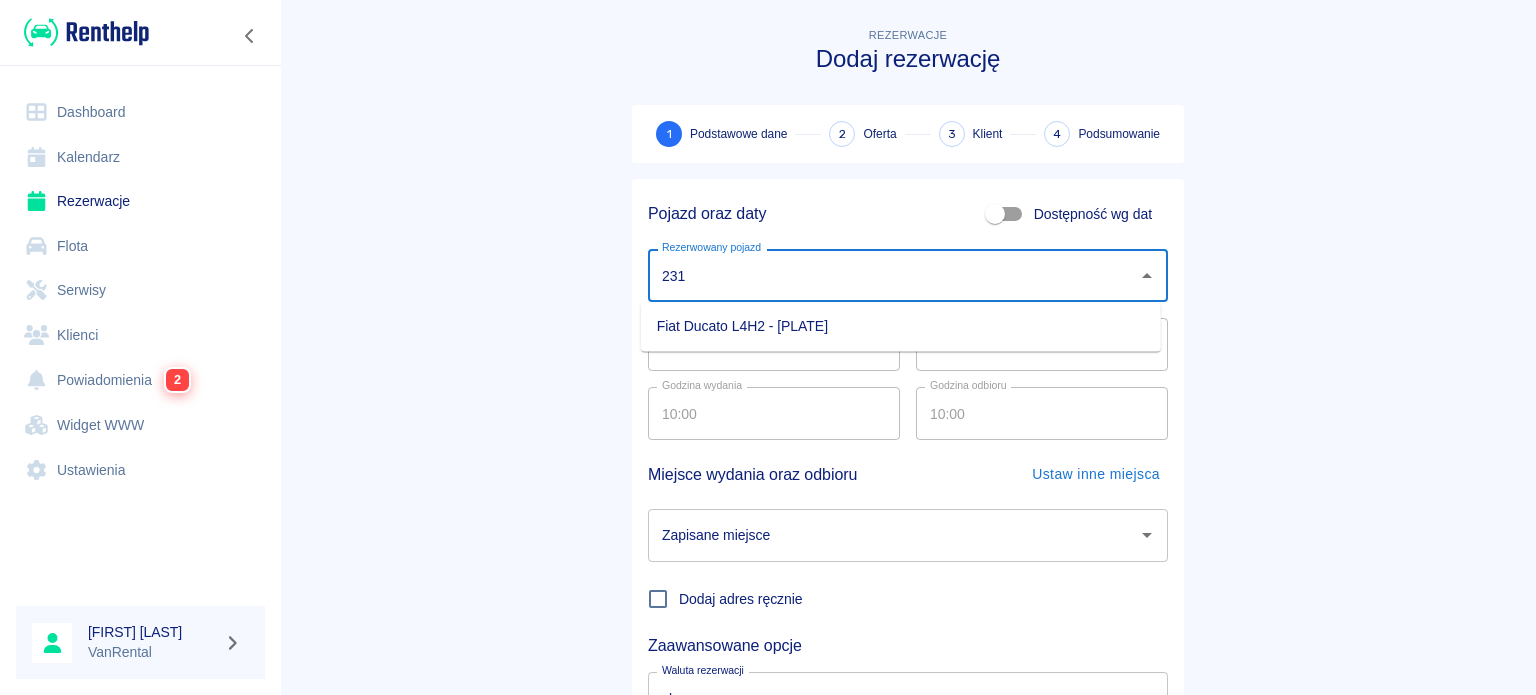 click on "Fiat Ducato L4H2 - [PLATE]" at bounding box center (901, 326) 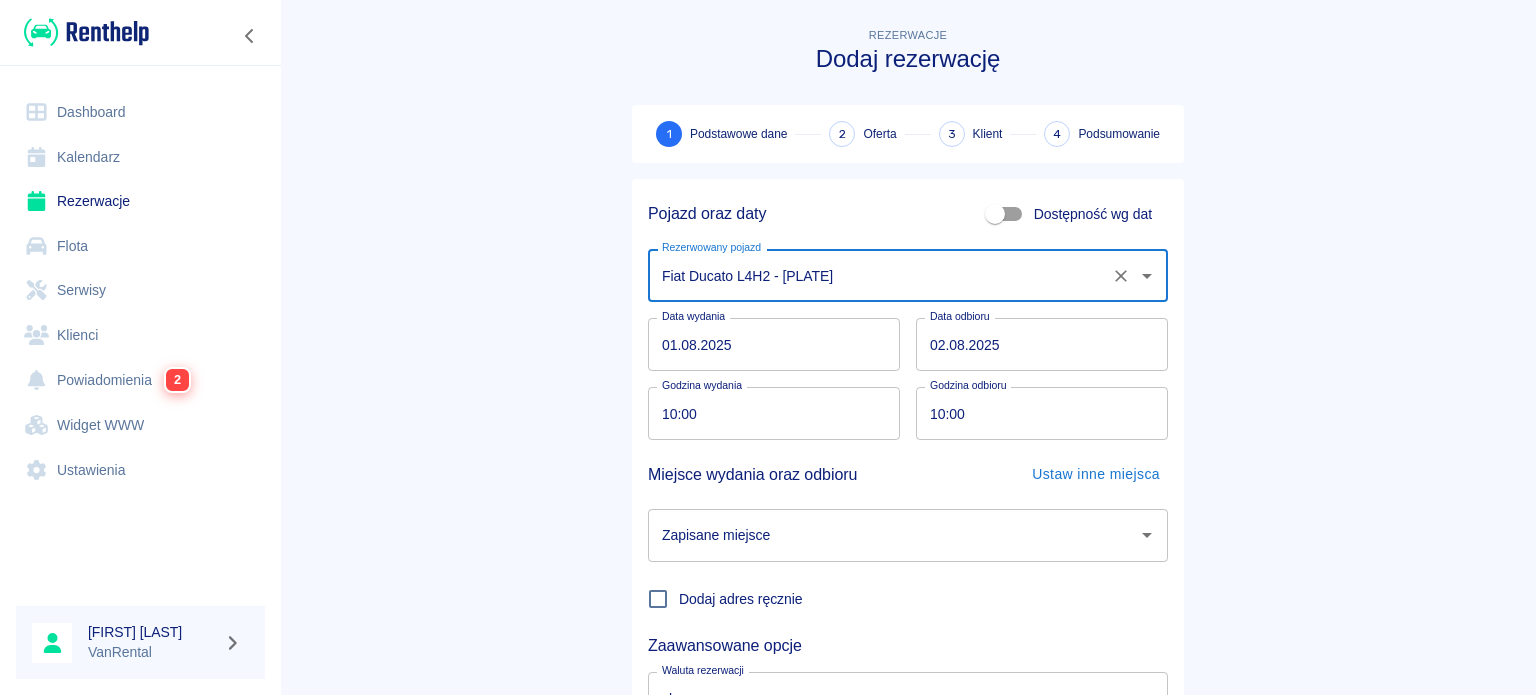 type on "Fiat Ducato L4H2 - [PLATE]" 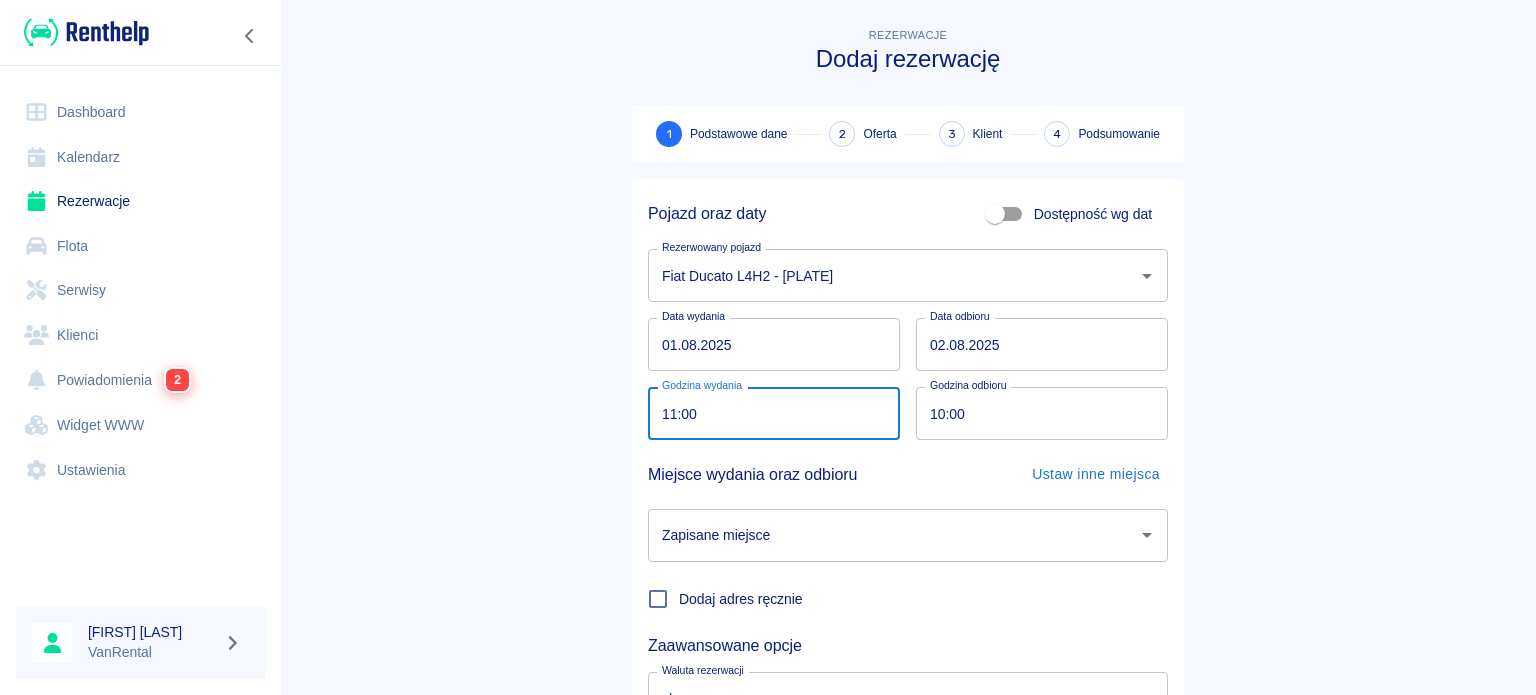 type on "11:00" 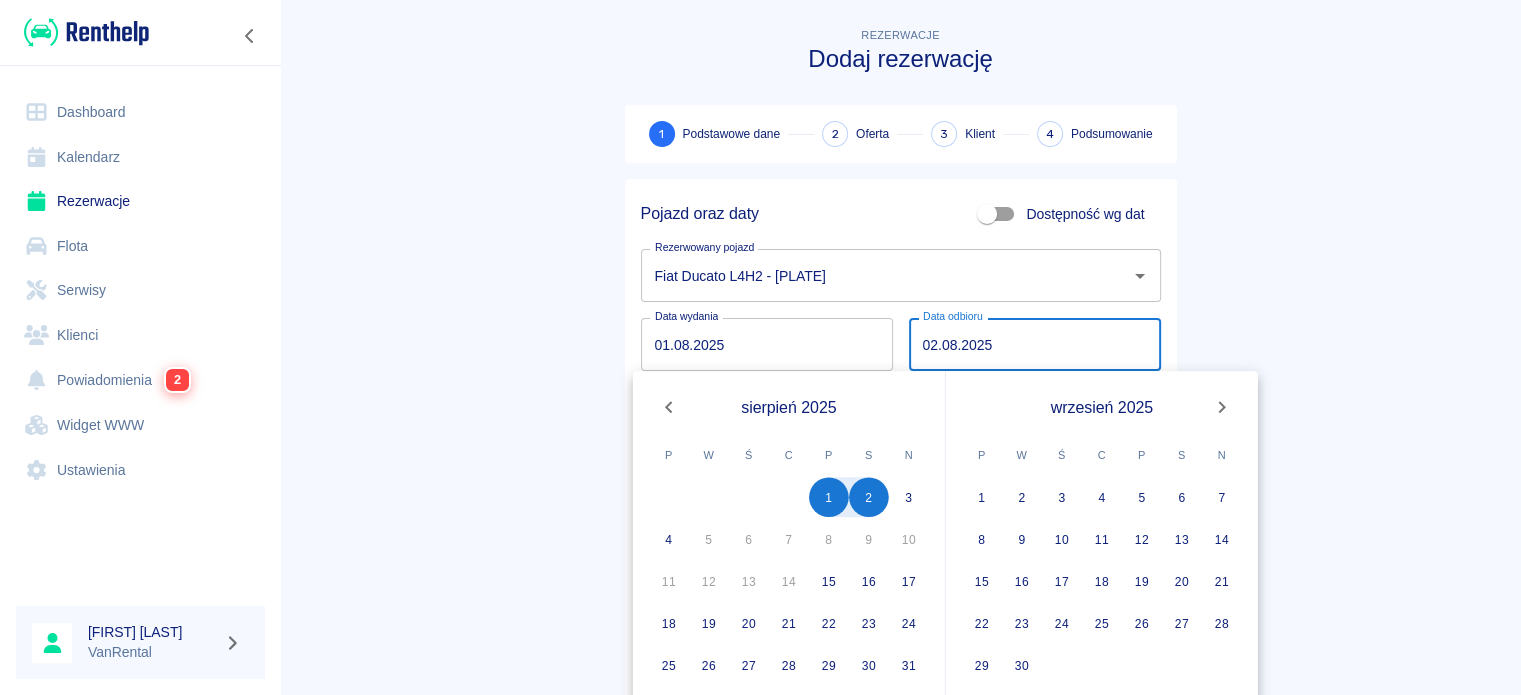 click on "02.08.2025" at bounding box center [1035, 344] 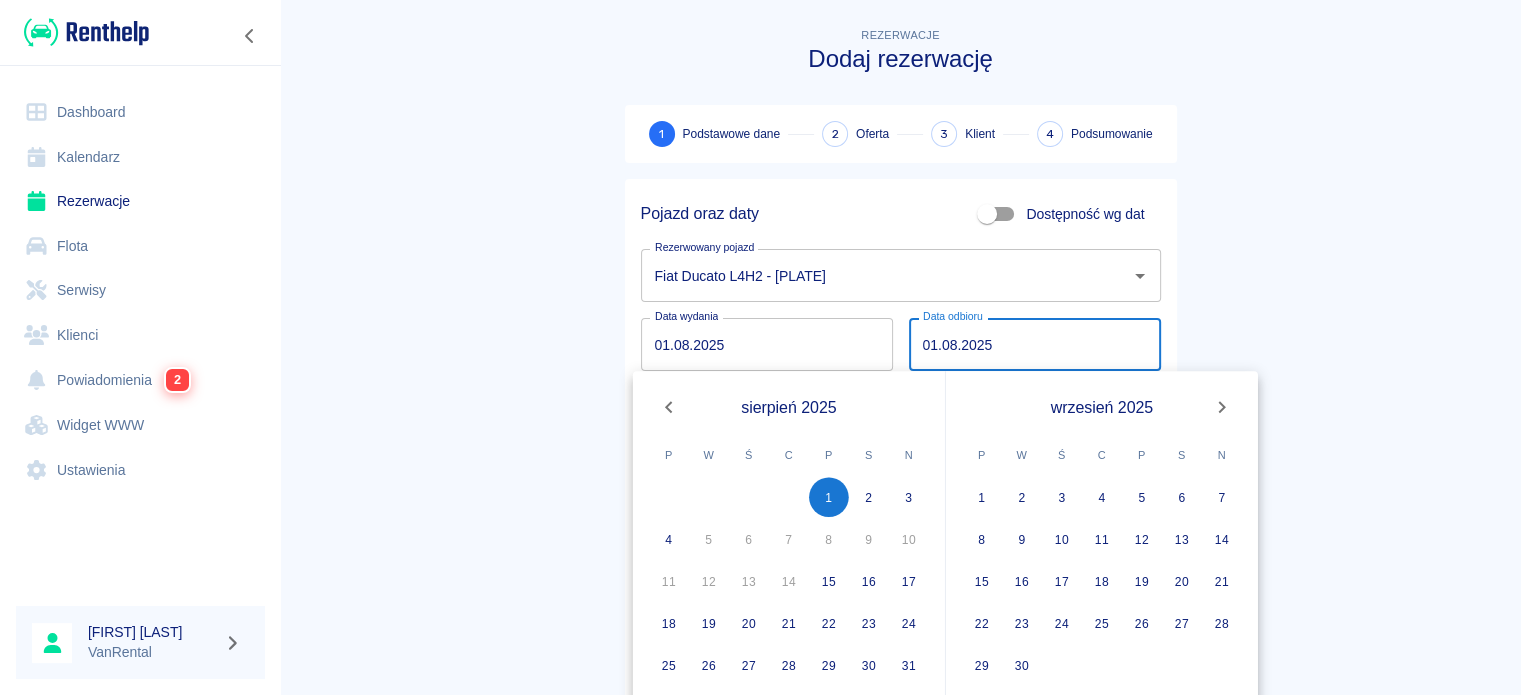 type on "01.08.2025" 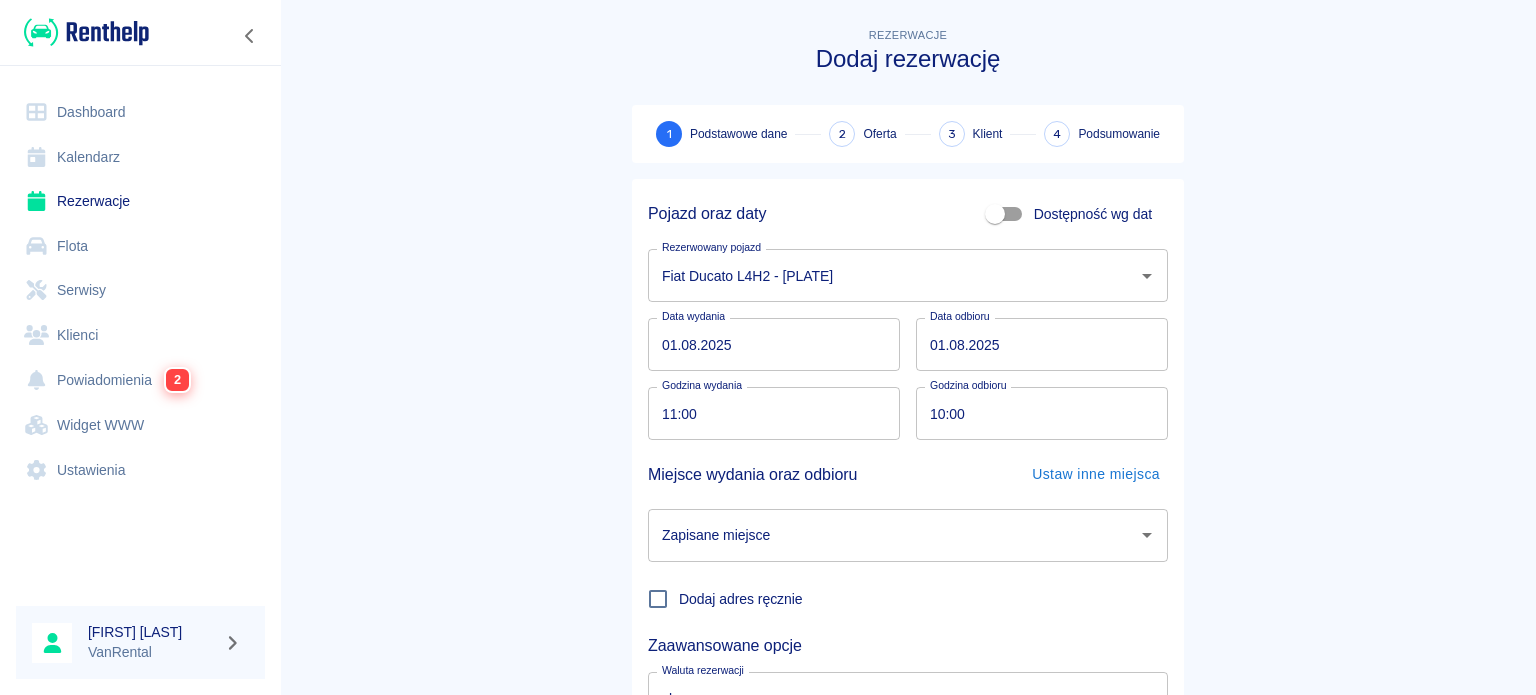 click on "10:00" at bounding box center [1035, 413] 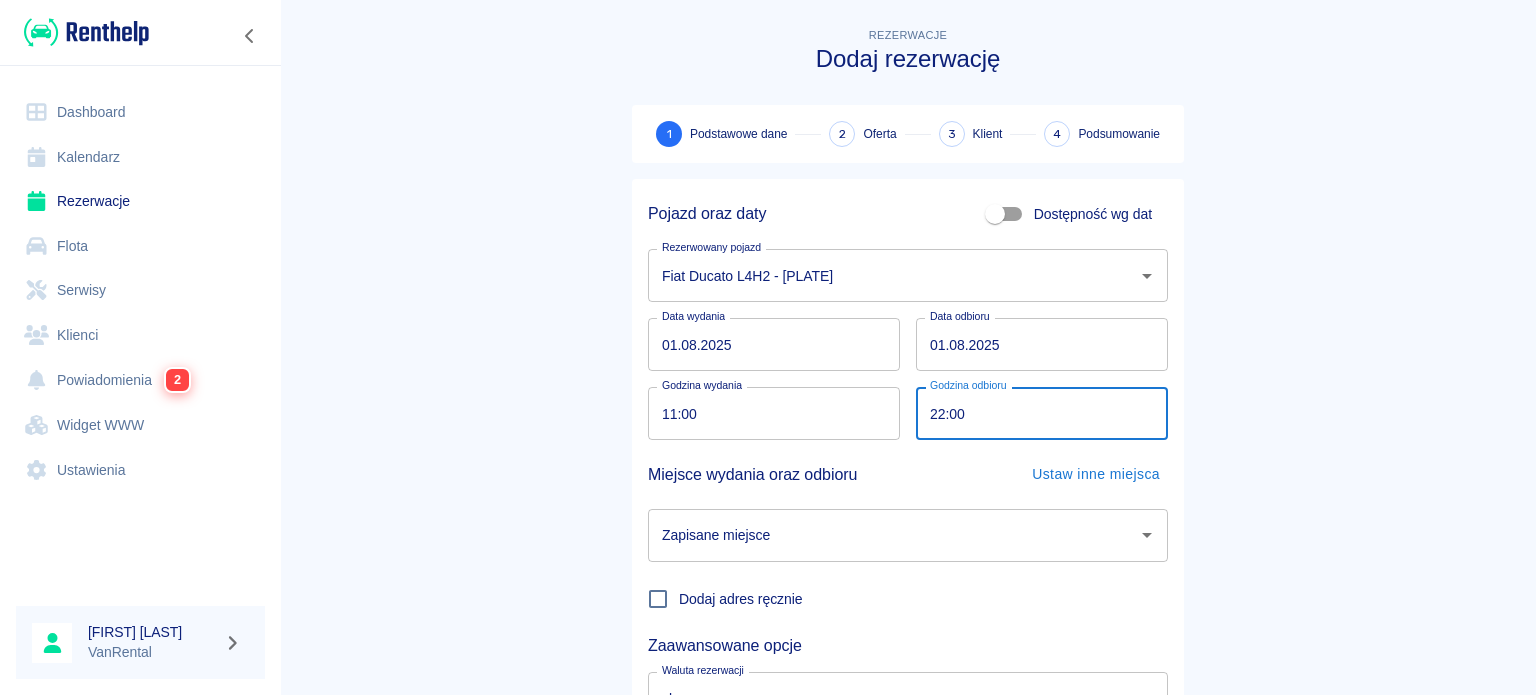 type on "22:00" 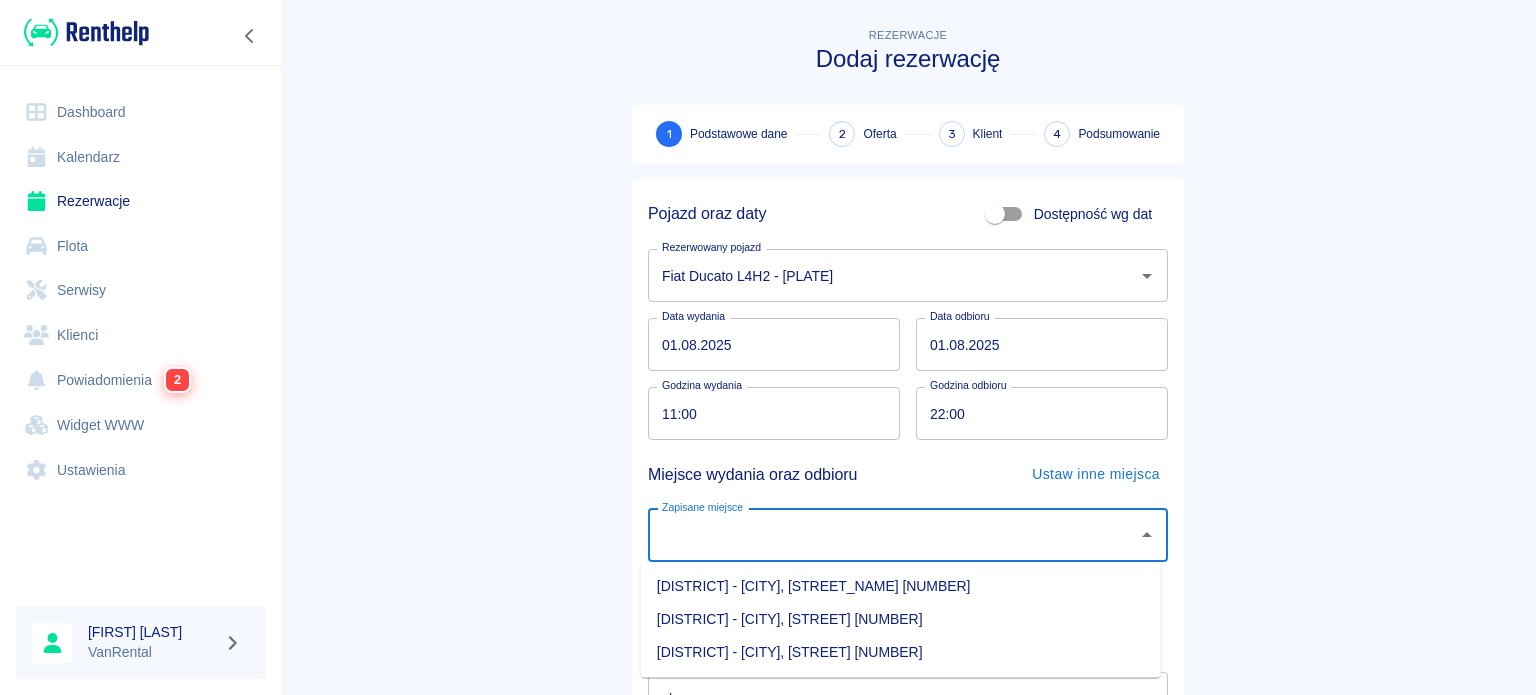 click on "[DISTRICT] - [CITY], [STREET] [NUMBER]" at bounding box center (901, 619) 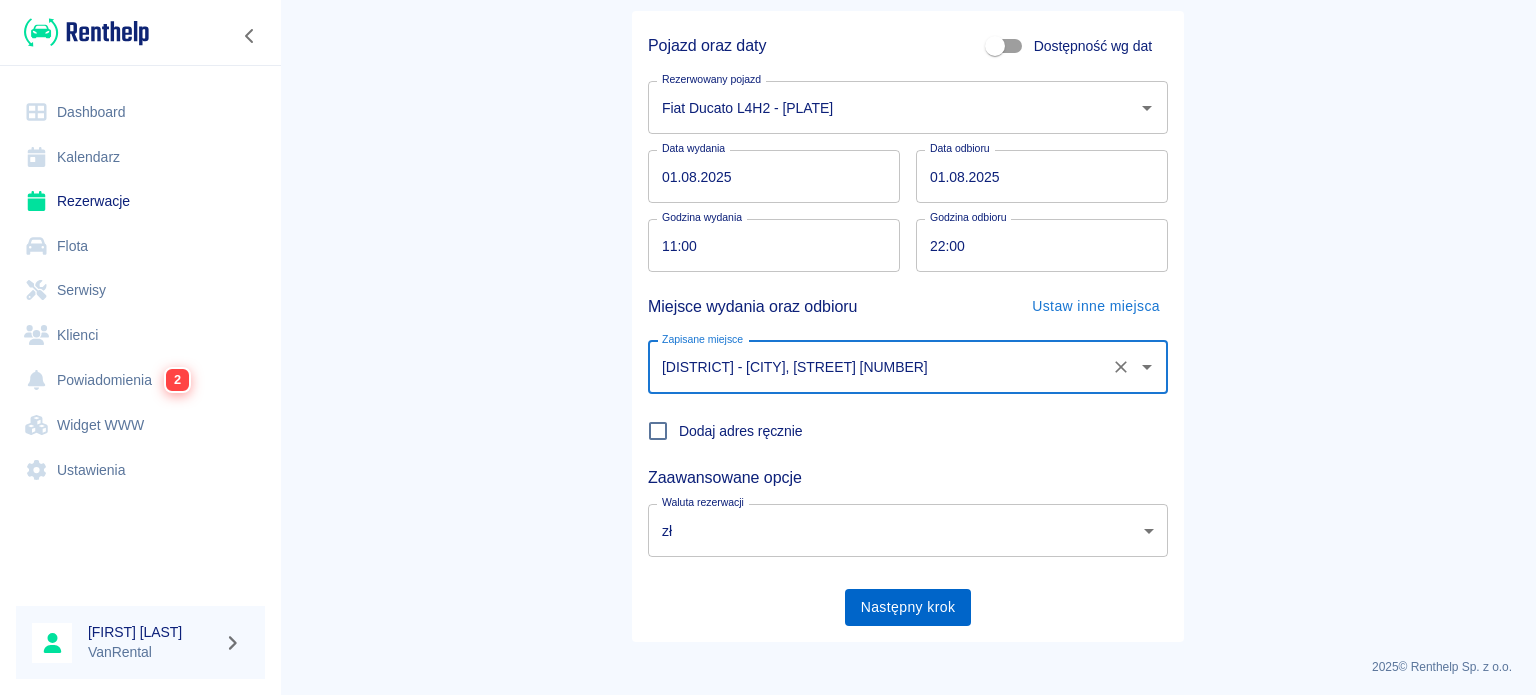scroll, scrollTop: 172, scrollLeft: 0, axis: vertical 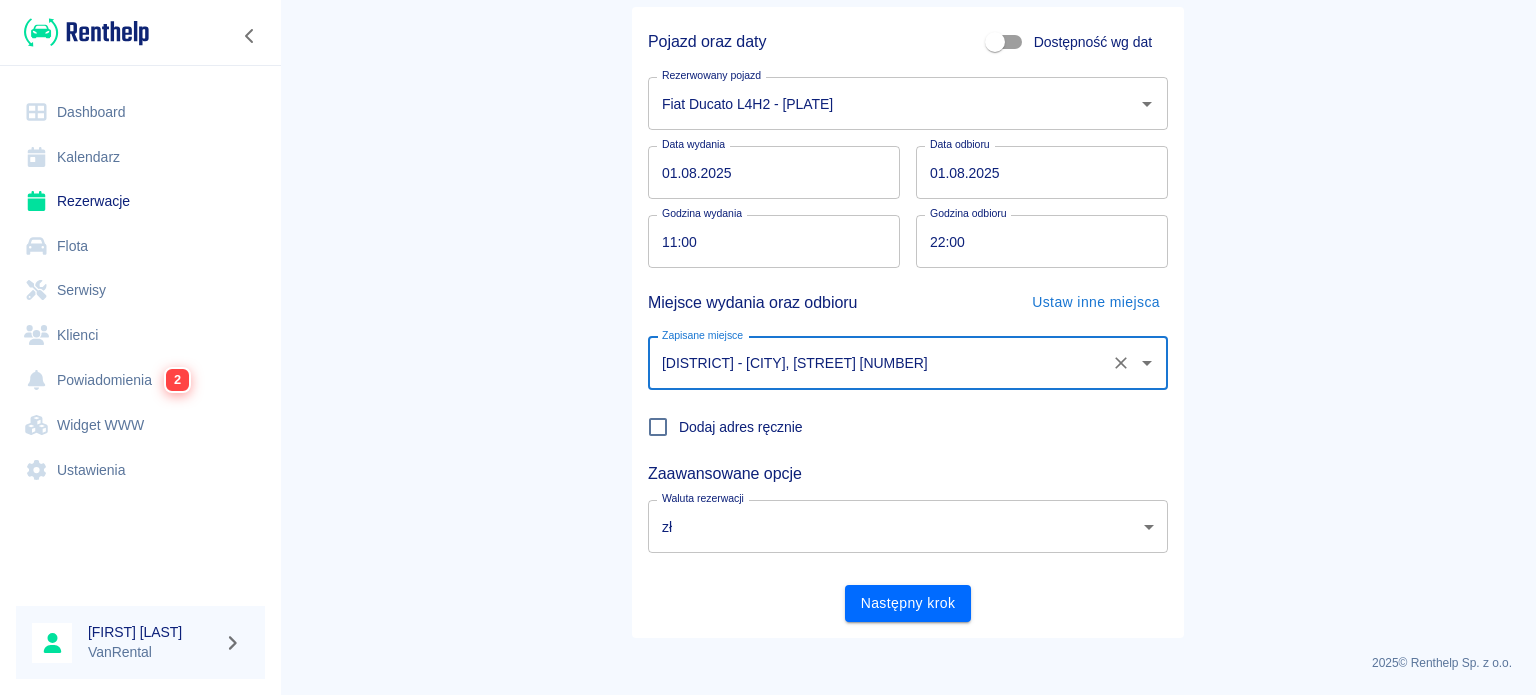click on "Następny krok" at bounding box center [908, 603] 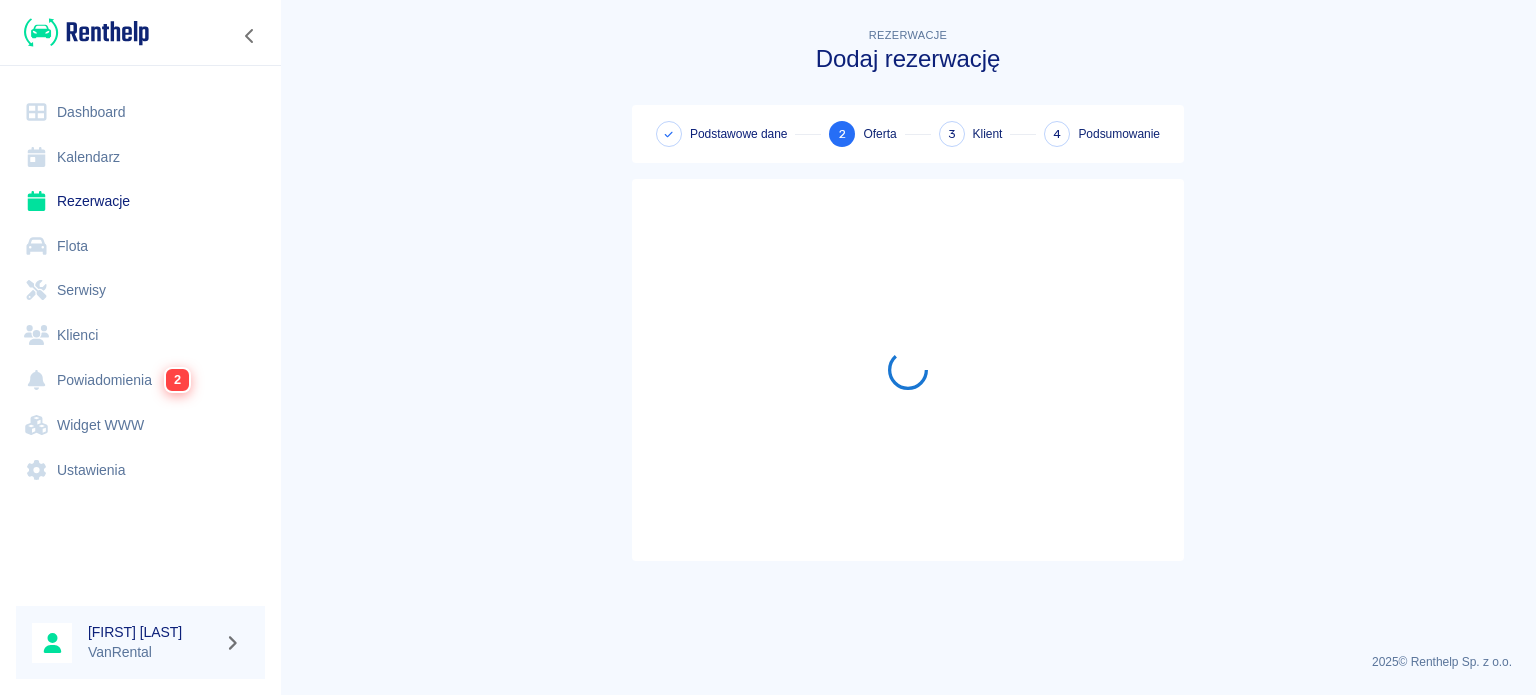 scroll, scrollTop: 0, scrollLeft: 0, axis: both 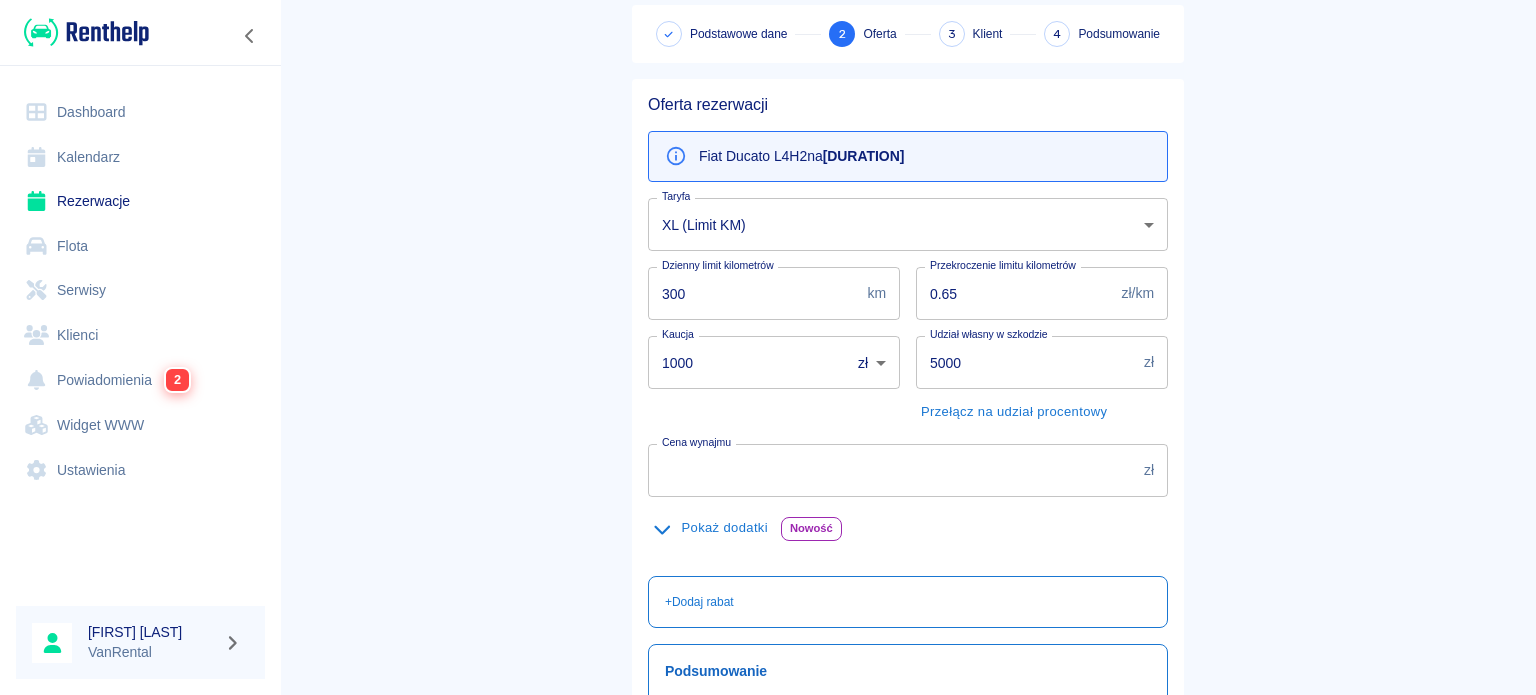 click on "Pokaż dodatki" at bounding box center [710, 528] 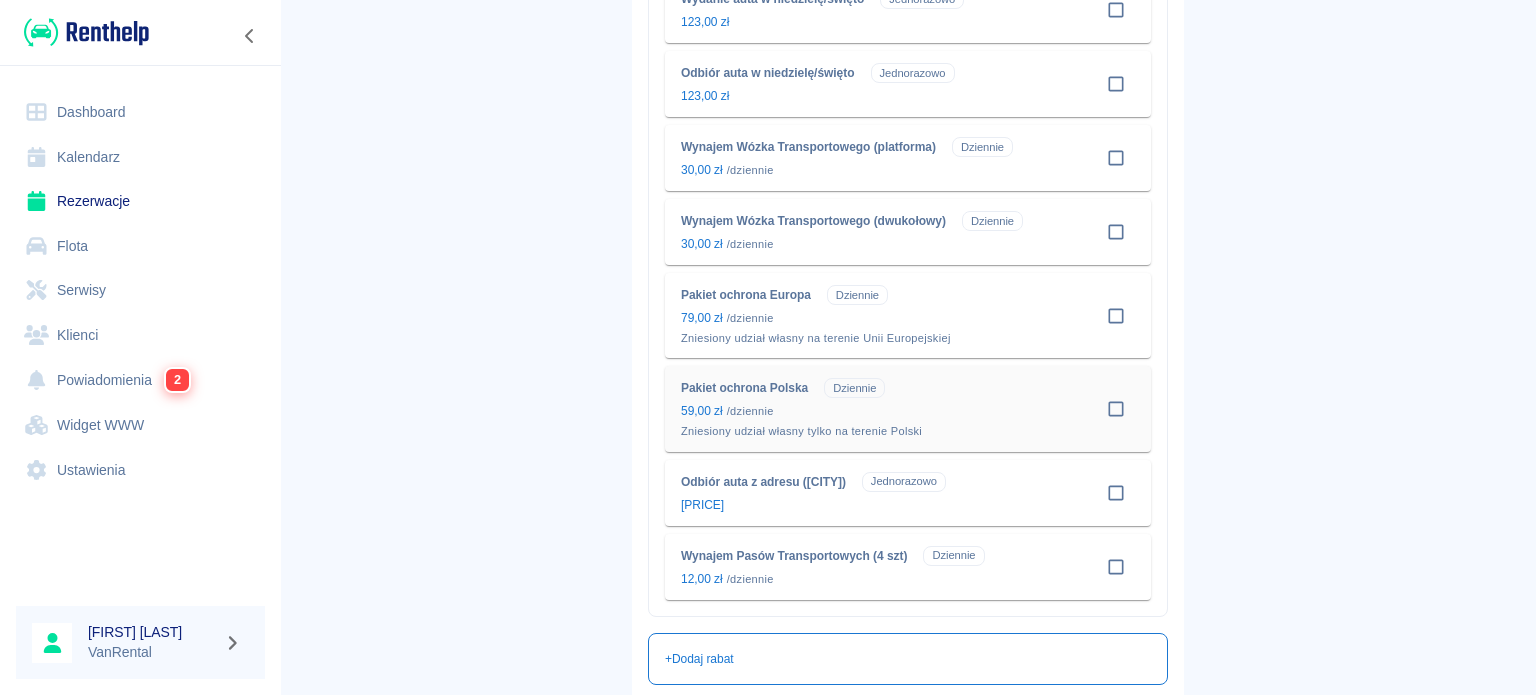 scroll, scrollTop: 1000, scrollLeft: 0, axis: vertical 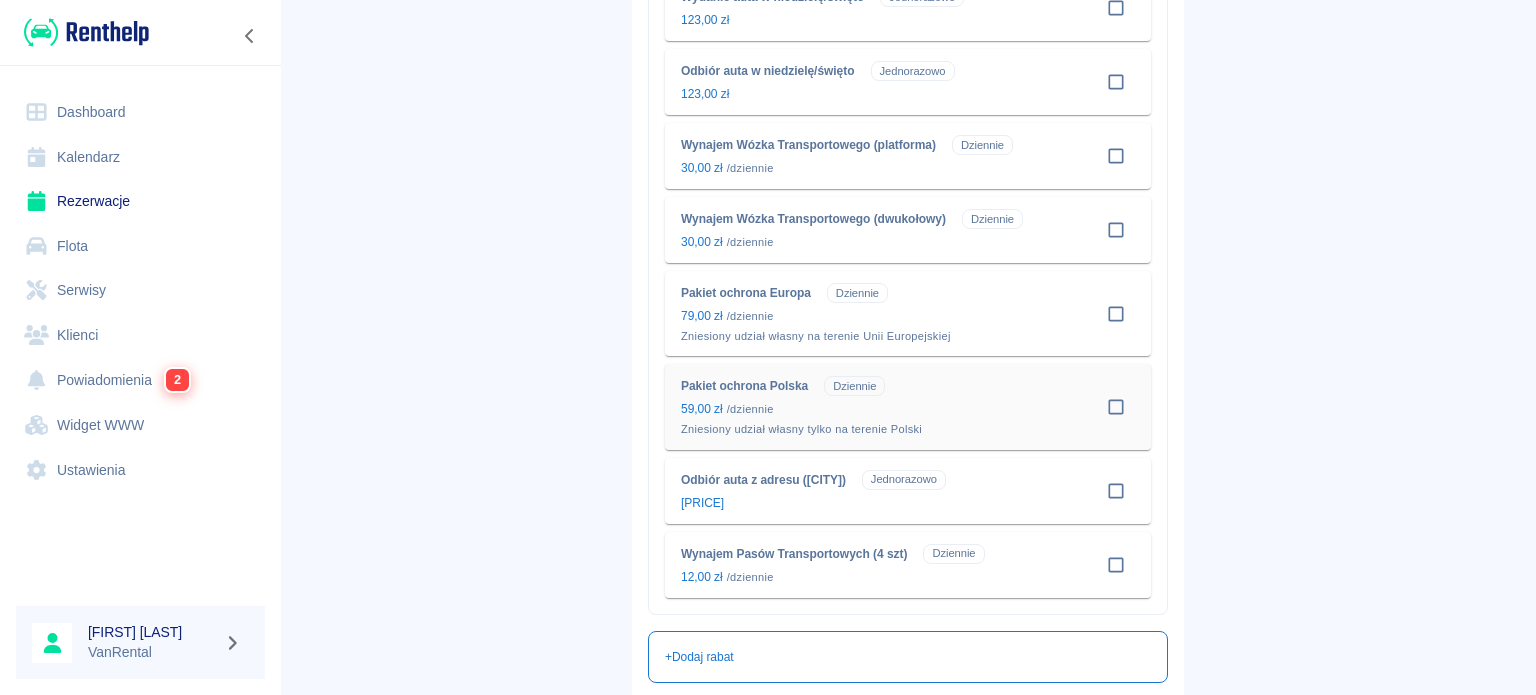 click at bounding box center (1116, 407) 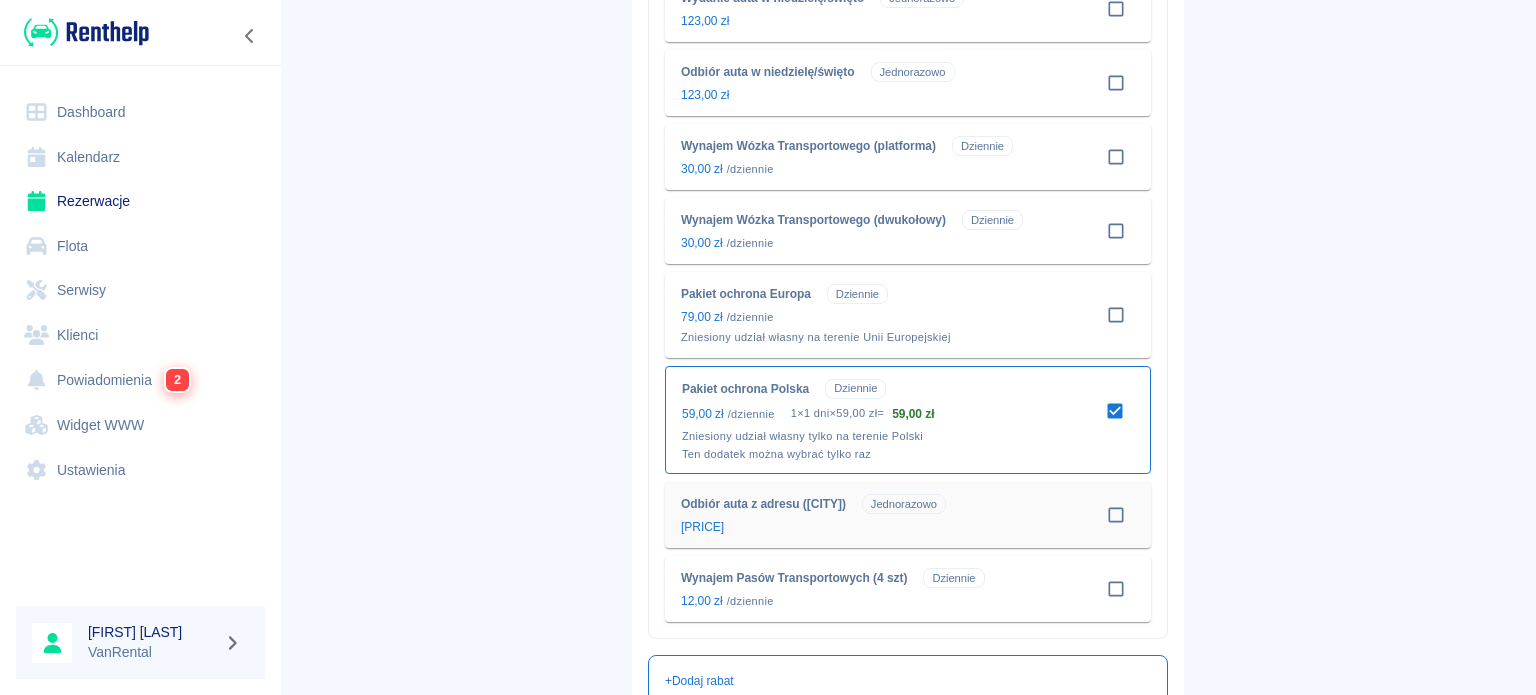 scroll, scrollTop: 1000, scrollLeft: 0, axis: vertical 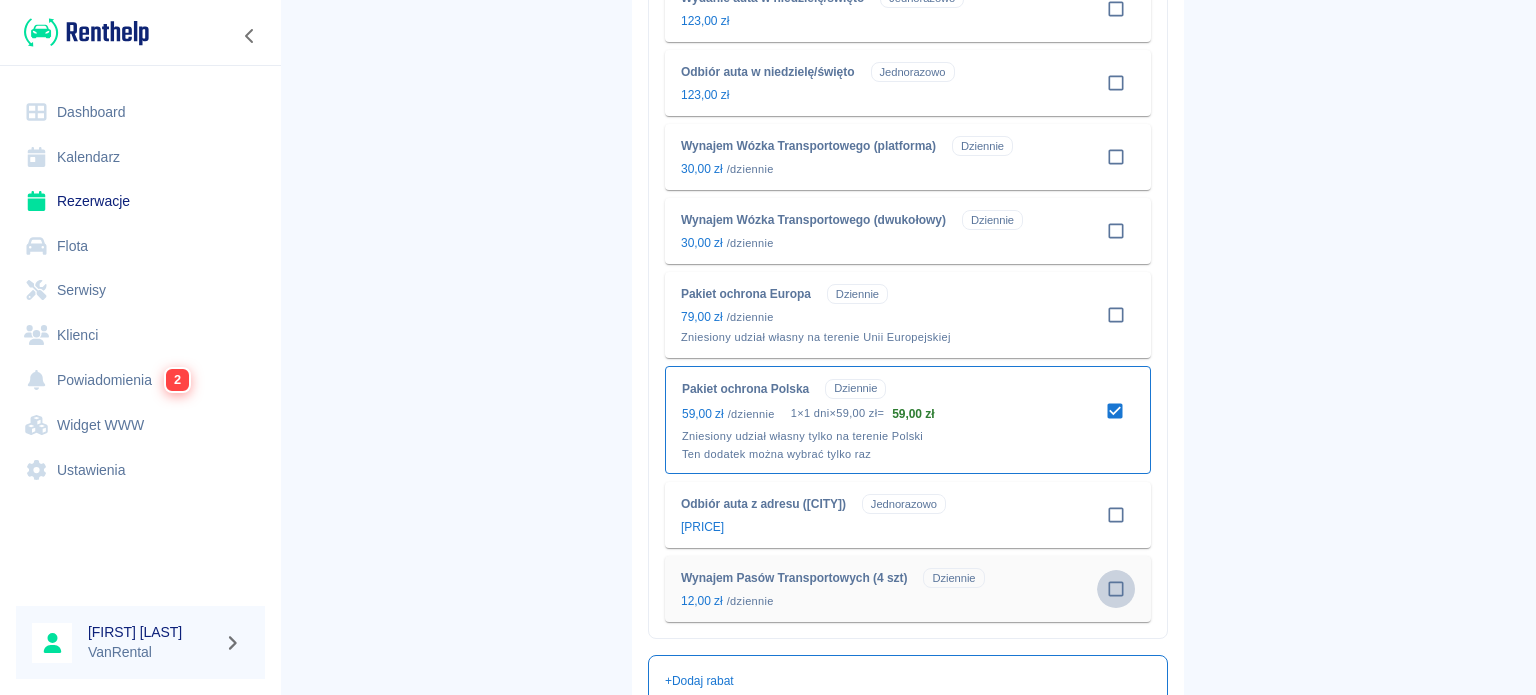 click at bounding box center (1116, 589) 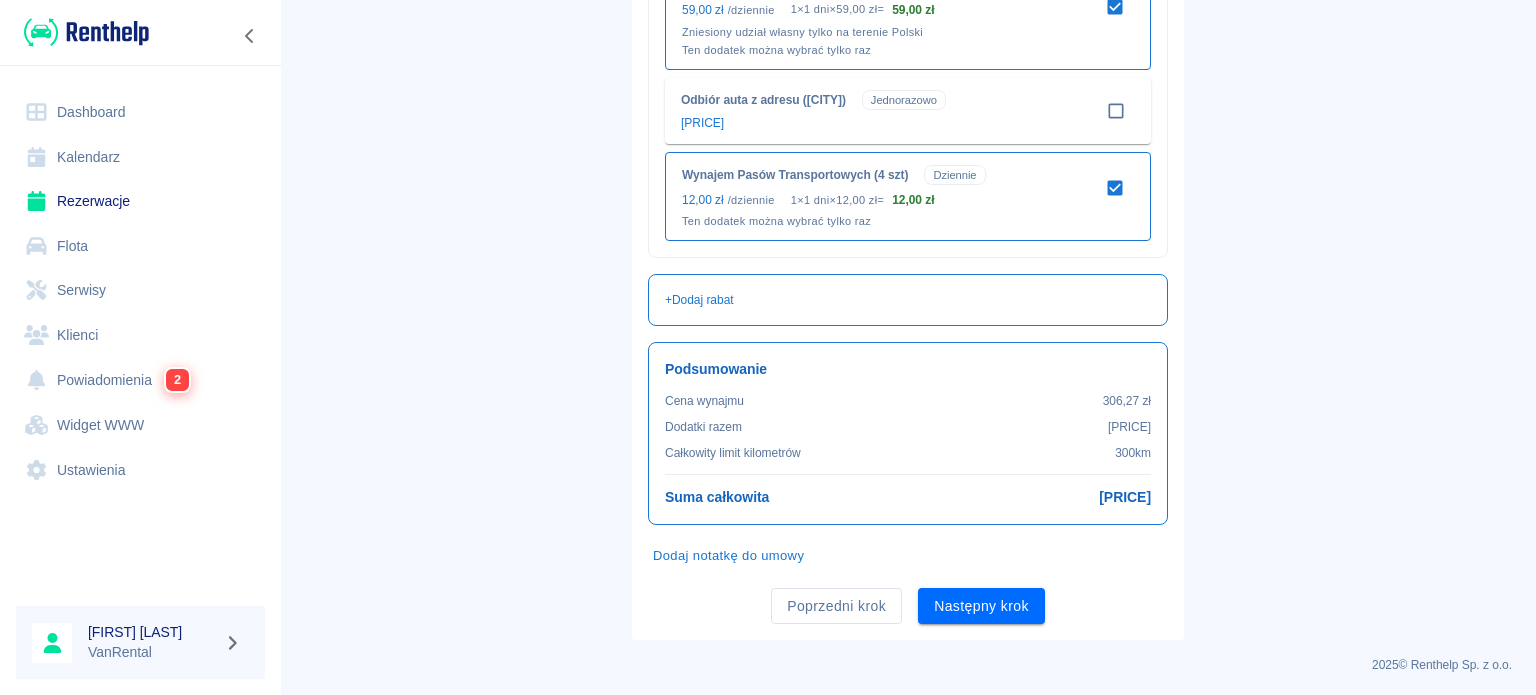 scroll, scrollTop: 1404, scrollLeft: 0, axis: vertical 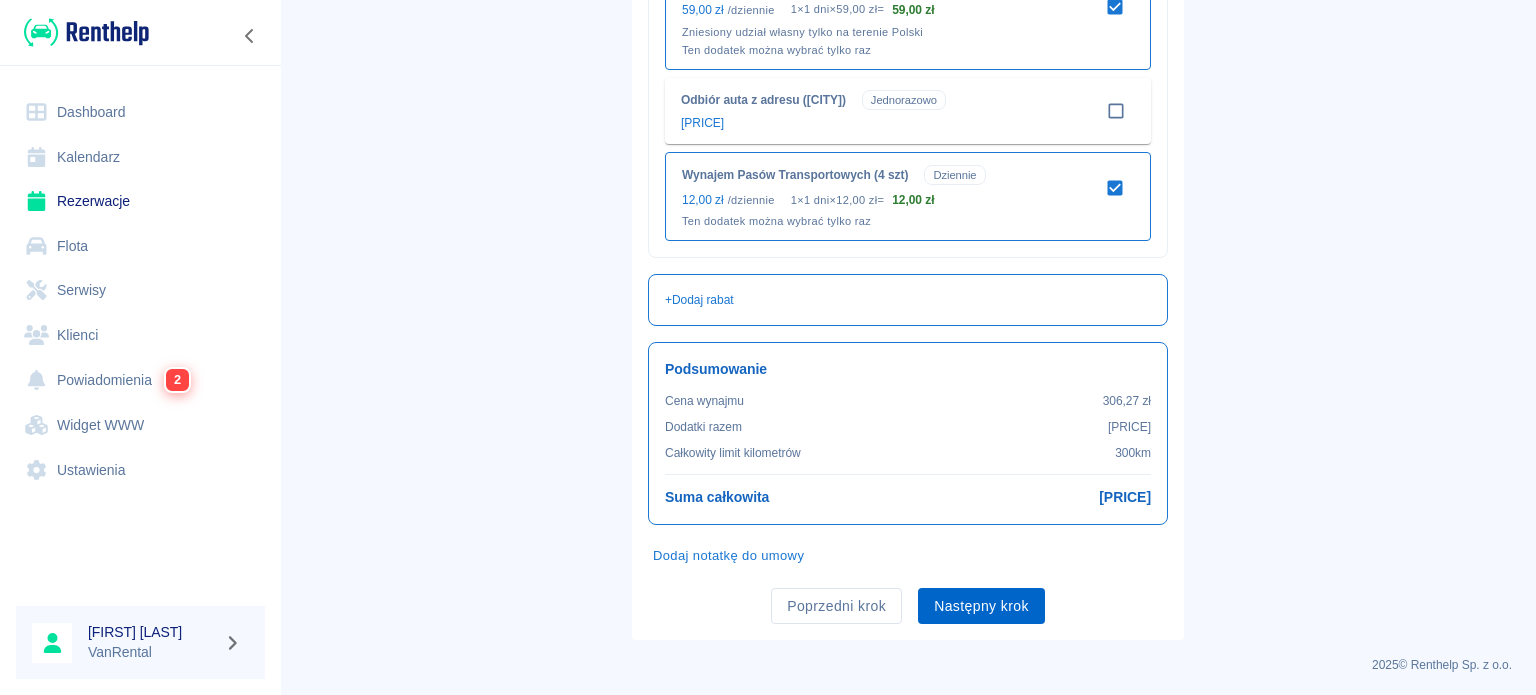 click on "Następny krok" at bounding box center (981, 606) 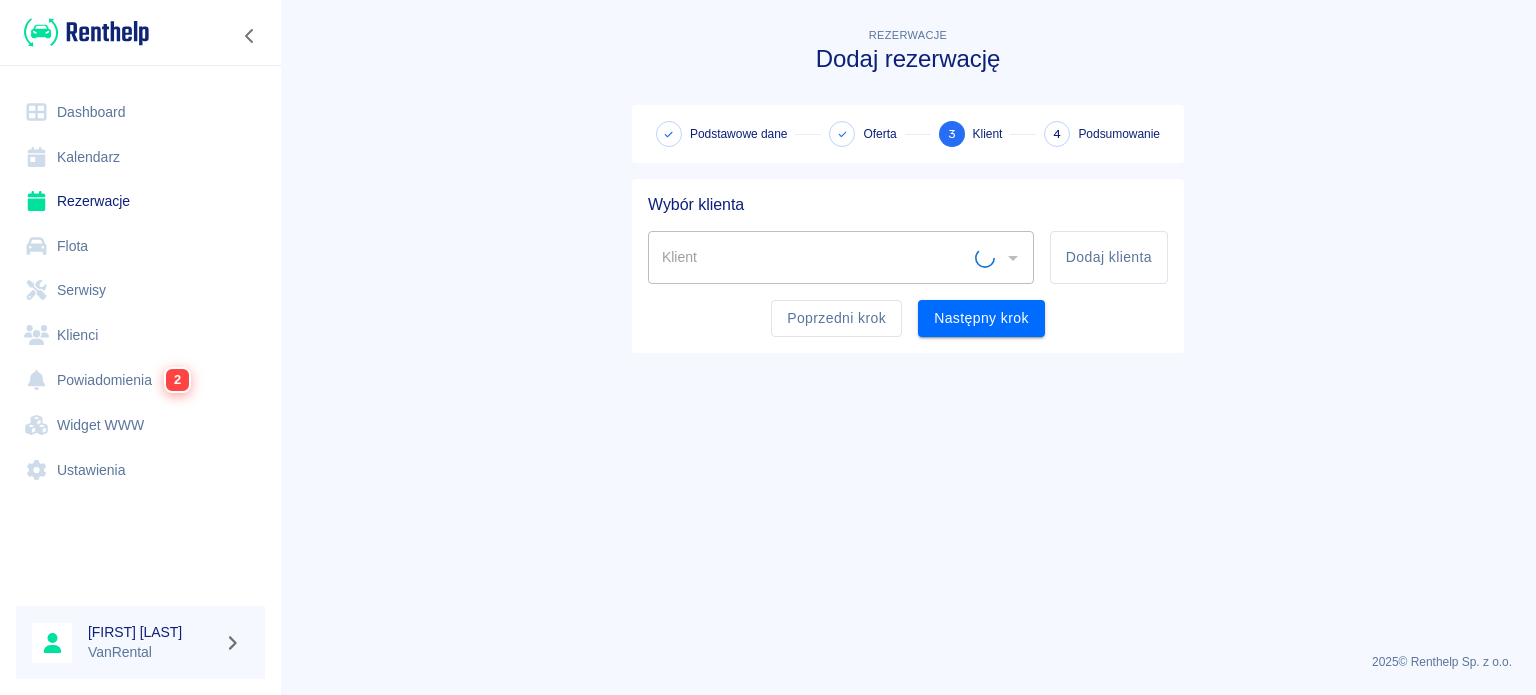 scroll, scrollTop: 0, scrollLeft: 0, axis: both 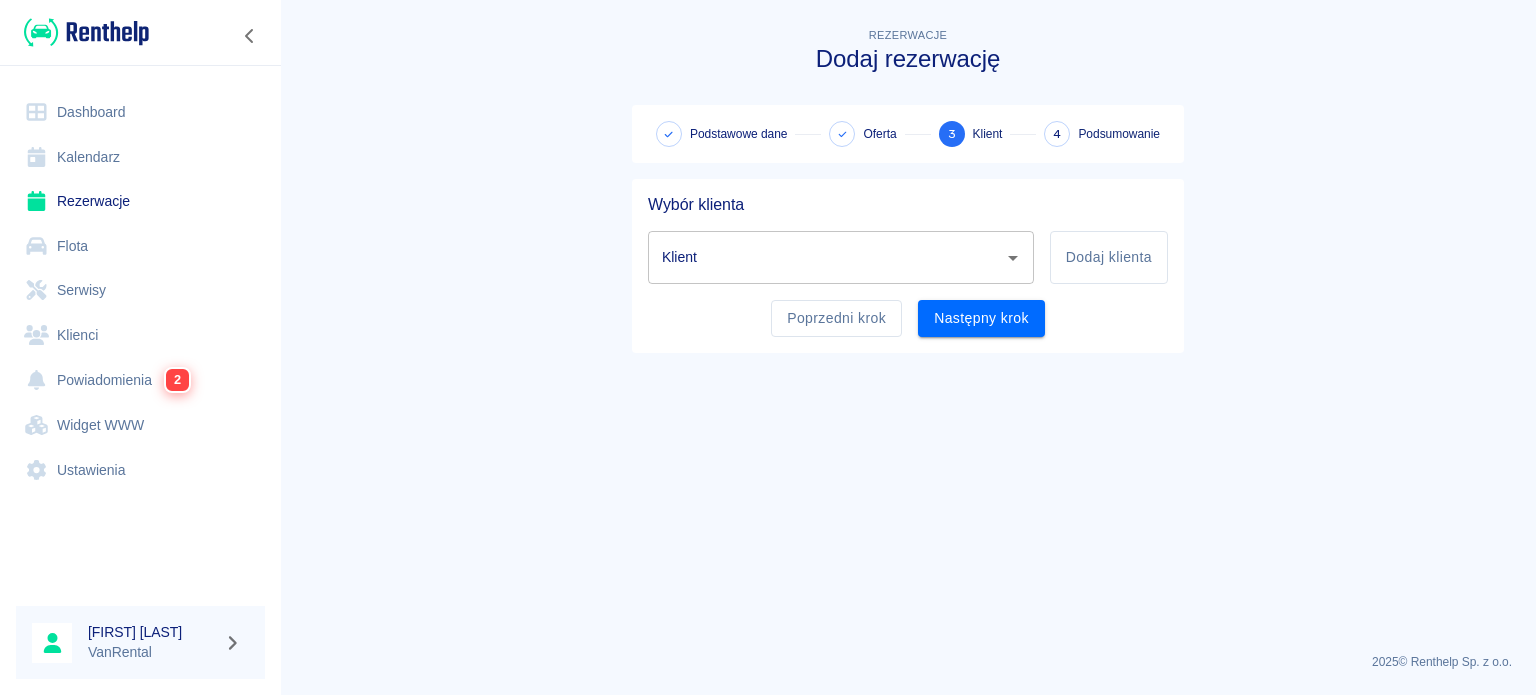click on "Klient" at bounding box center [826, 257] 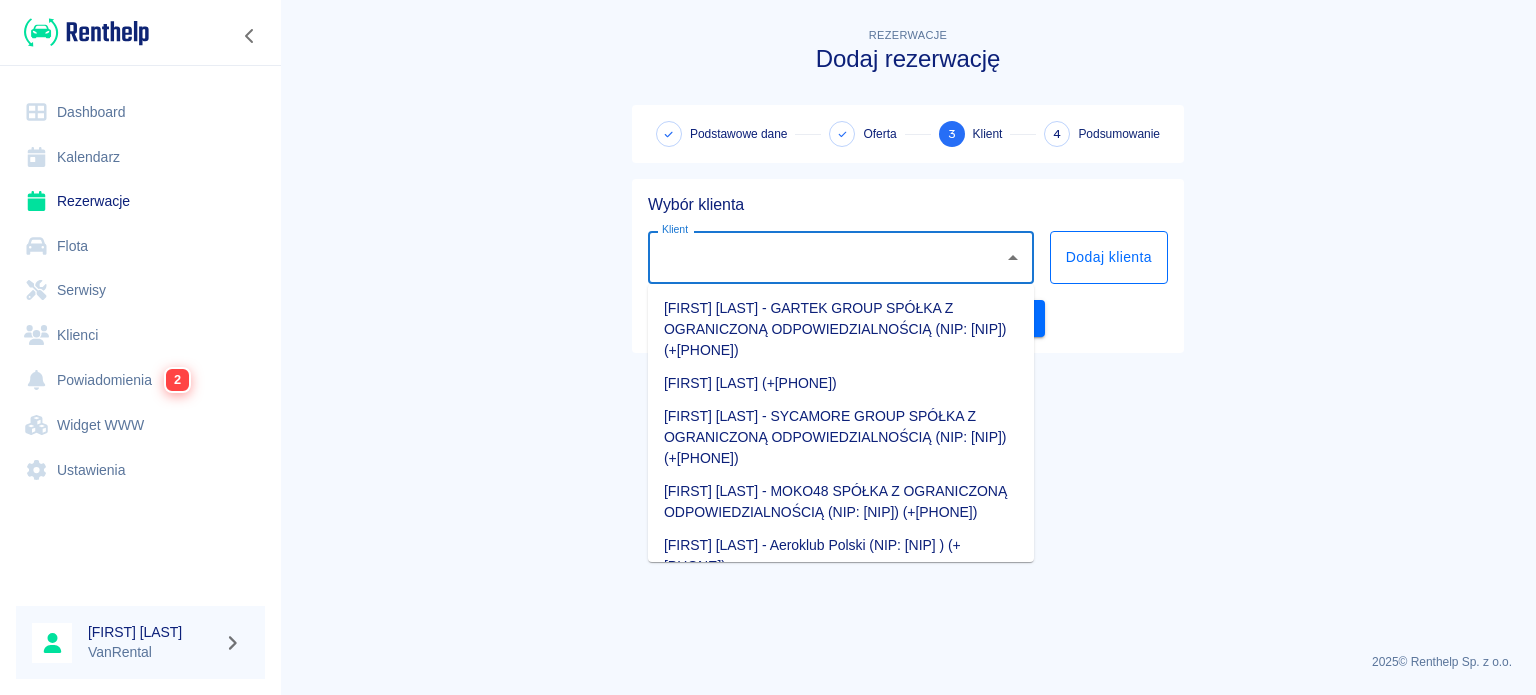 click on "Dodaj klienta" at bounding box center (1109, 257) 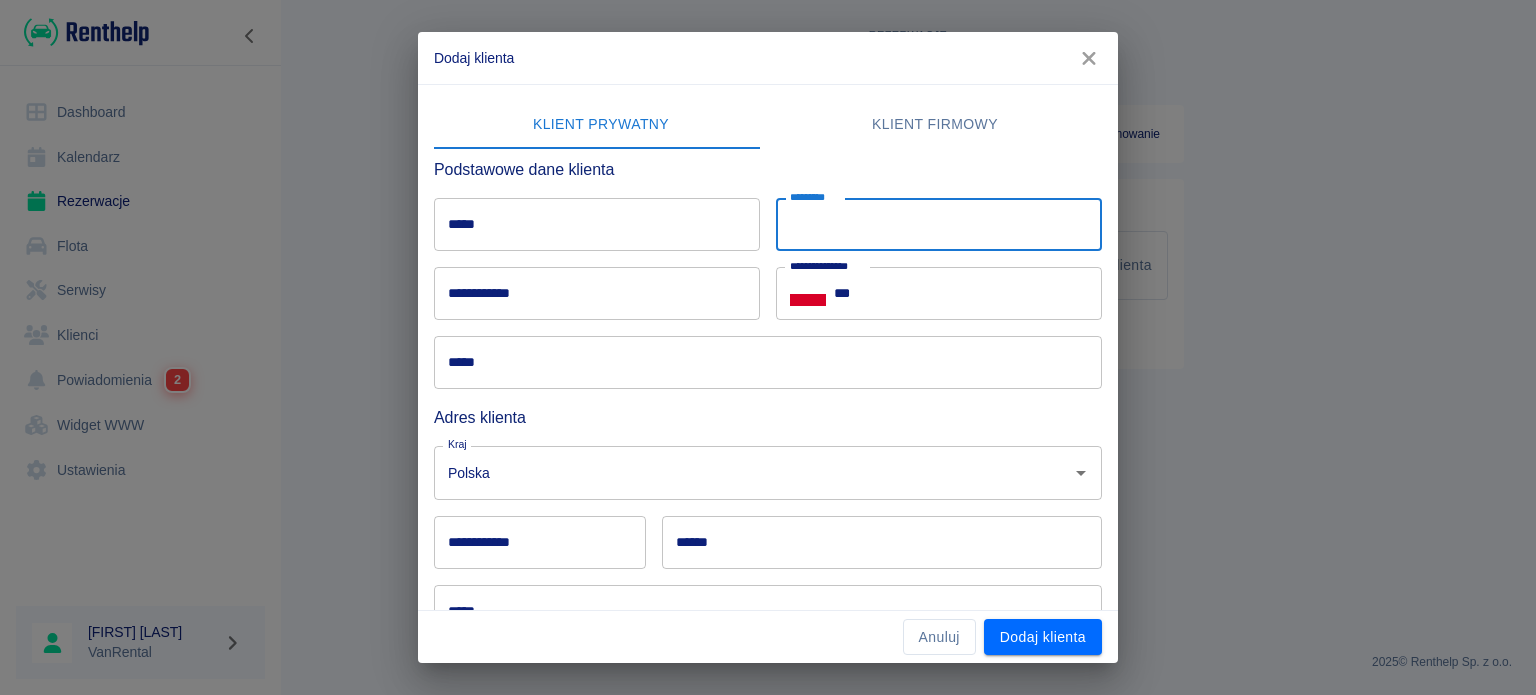 click on "*********" at bounding box center (939, 224) 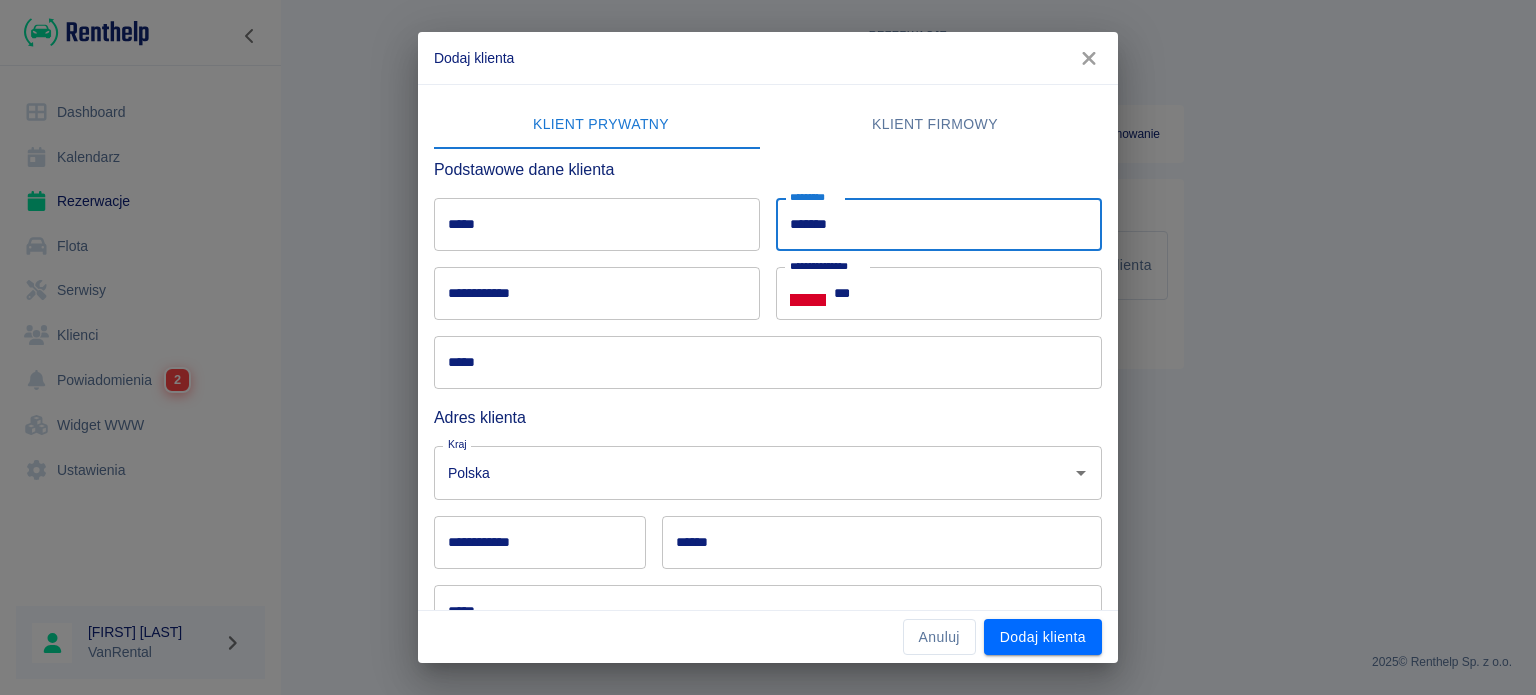 type on "*******" 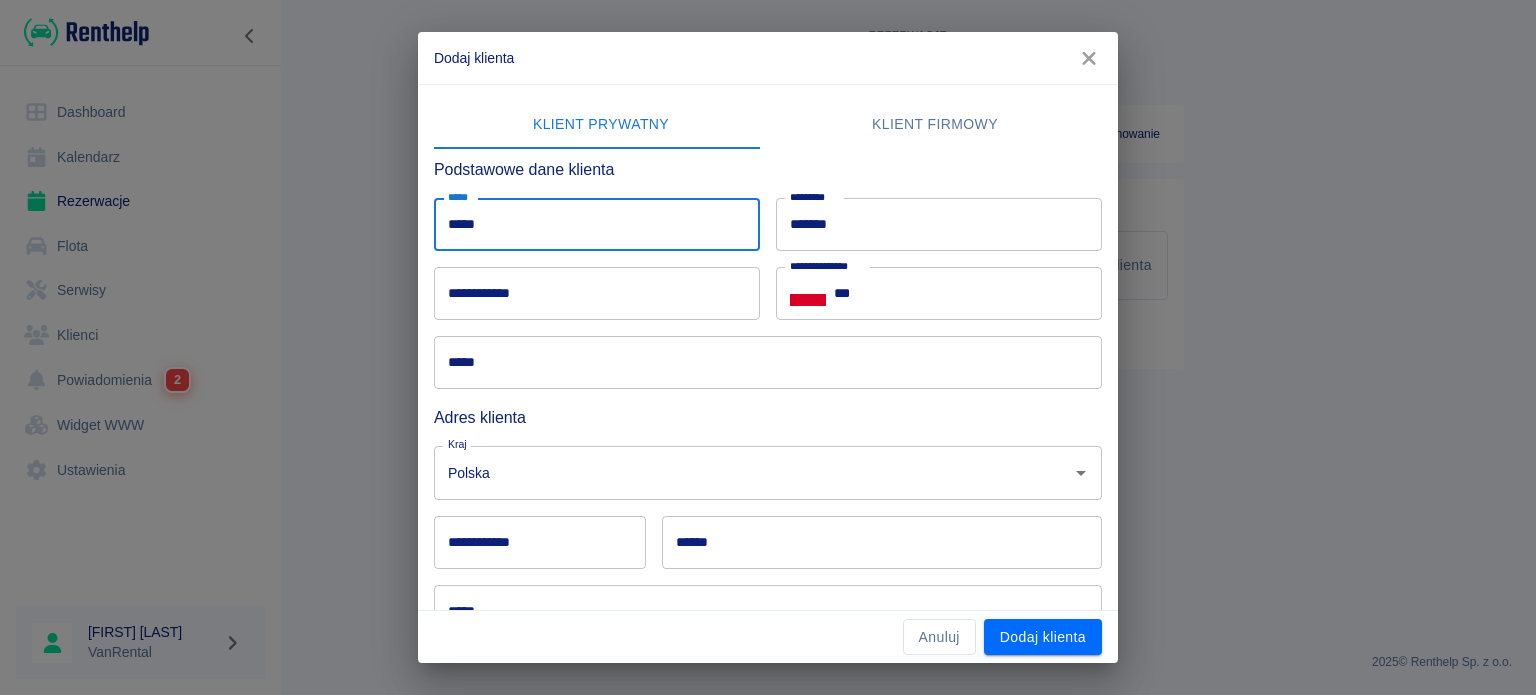 type on "*****" 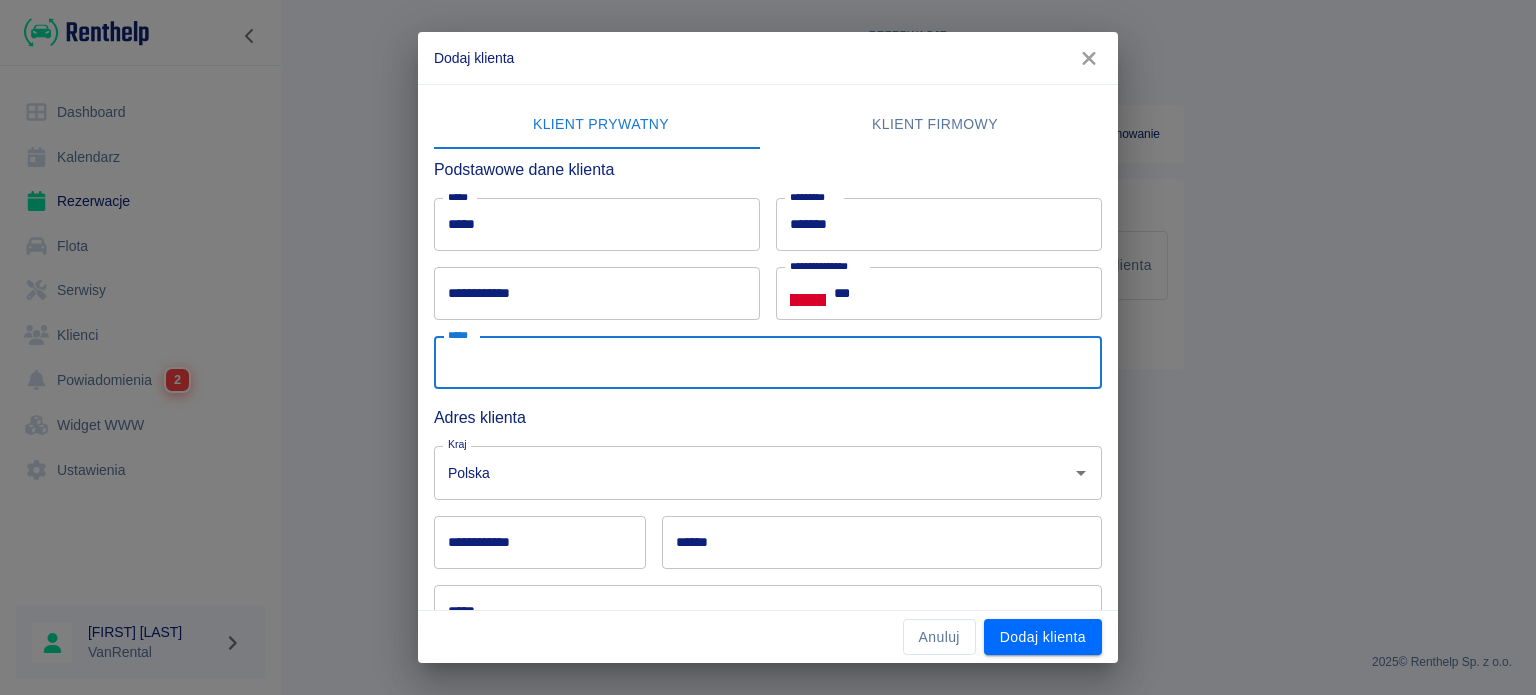 paste on "*********" 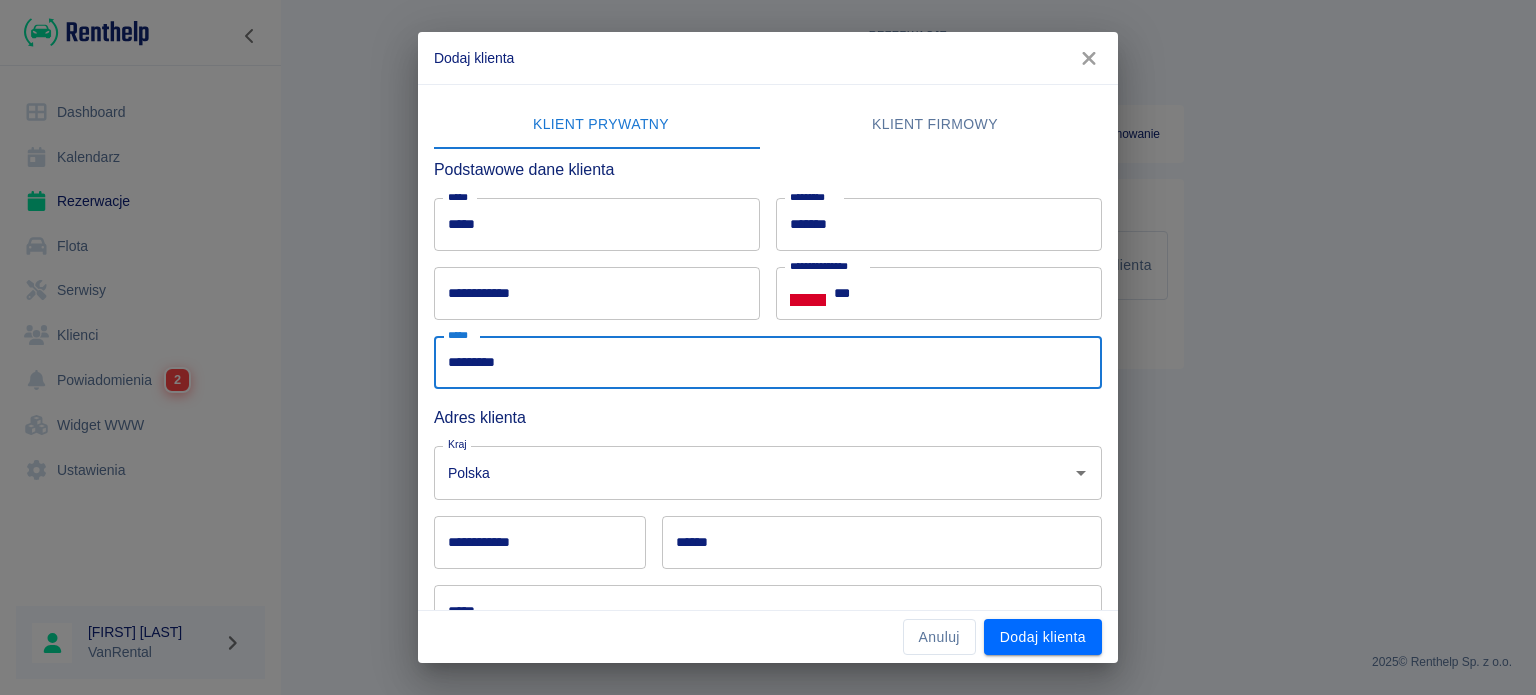 type on "*********" 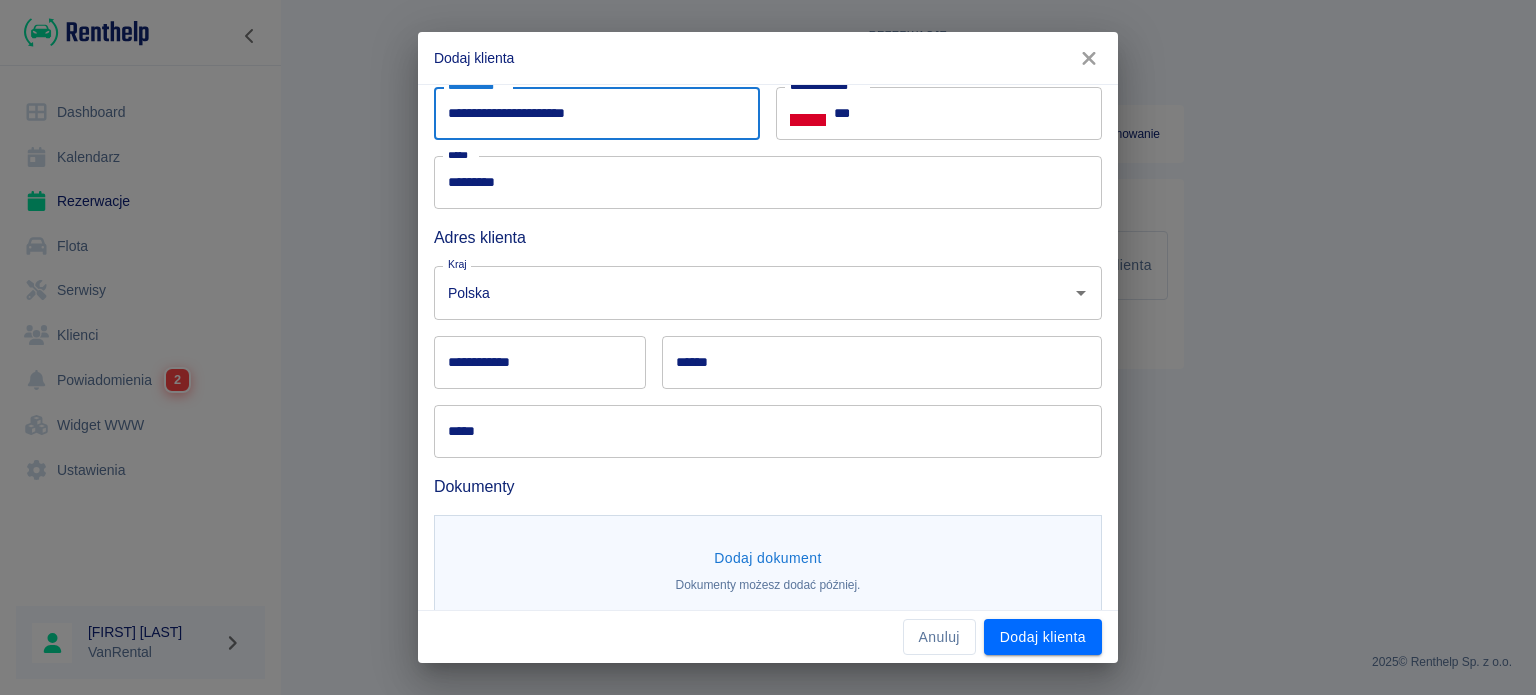 scroll, scrollTop: 204, scrollLeft: 0, axis: vertical 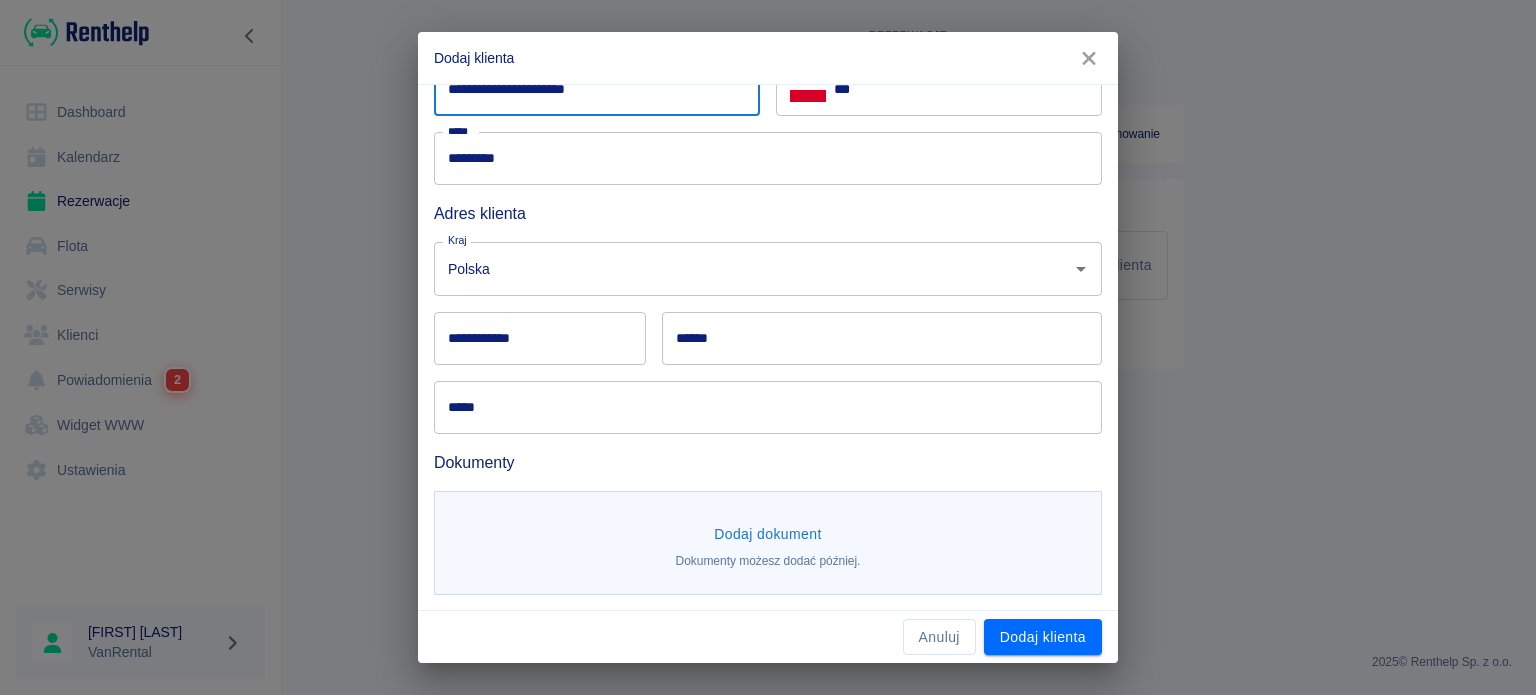 type on "**********" 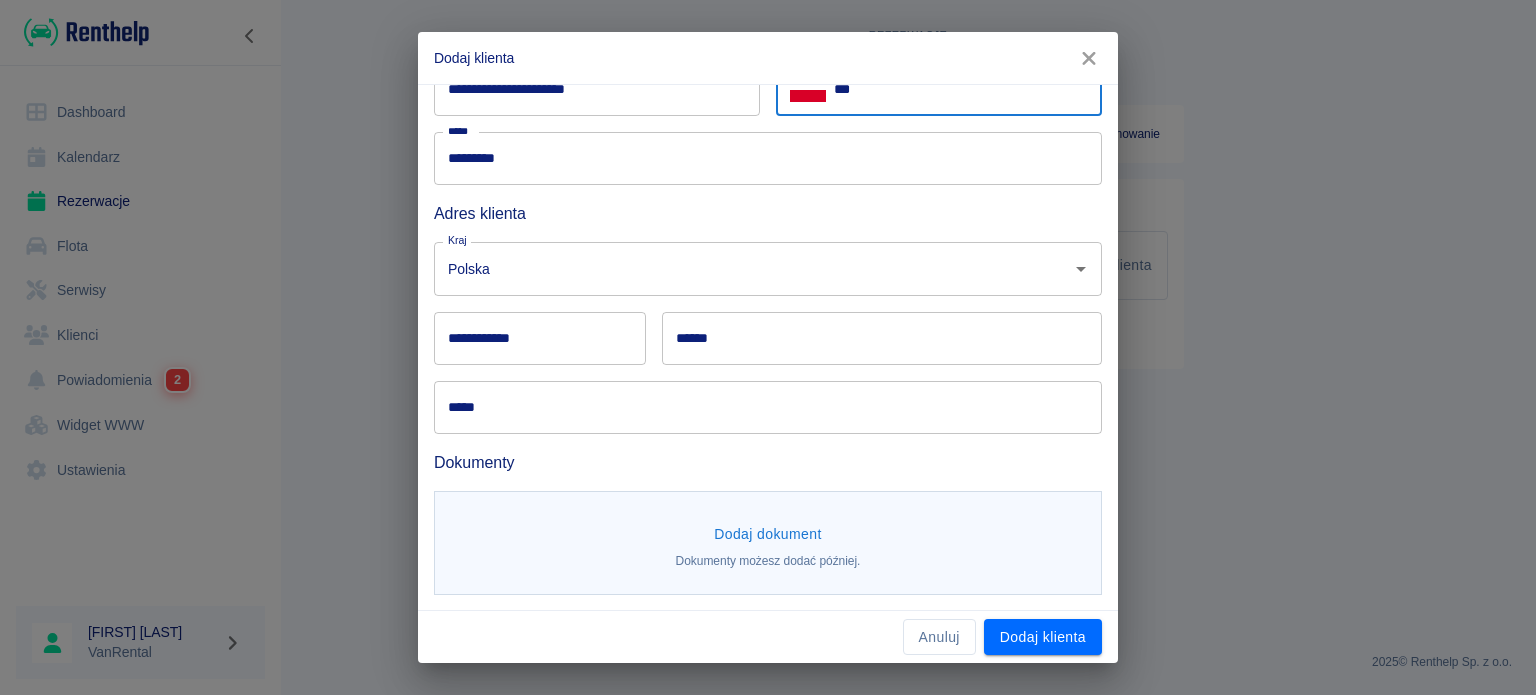 paste on "**********" 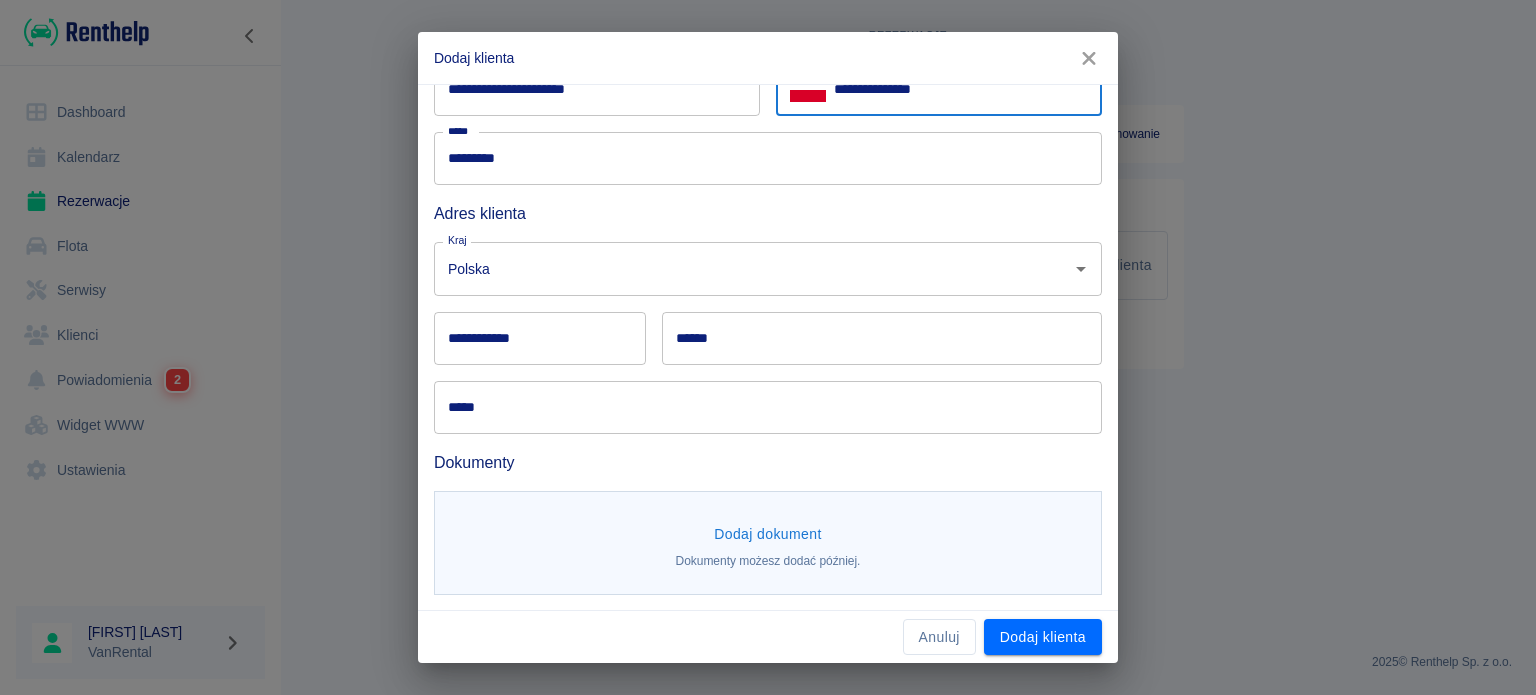 scroll, scrollTop: 200, scrollLeft: 0, axis: vertical 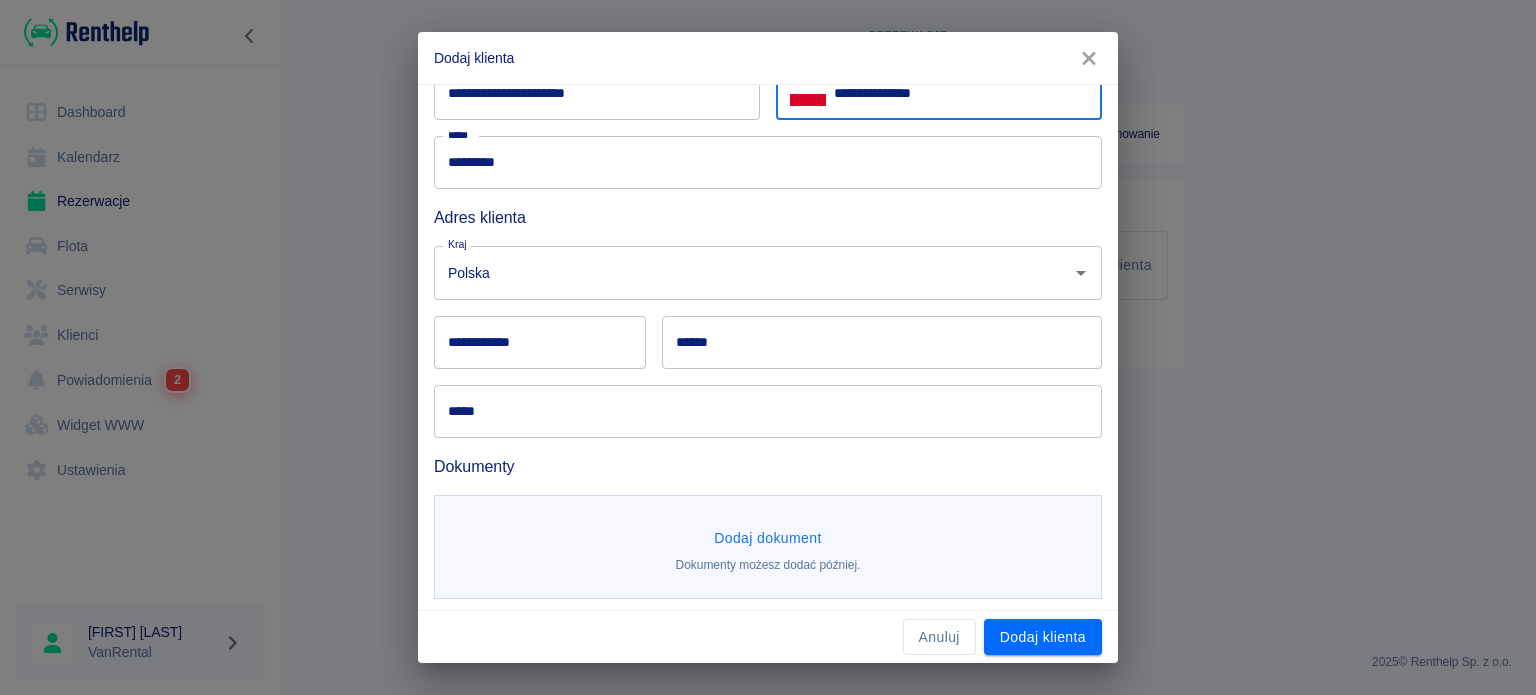 type on "**********" 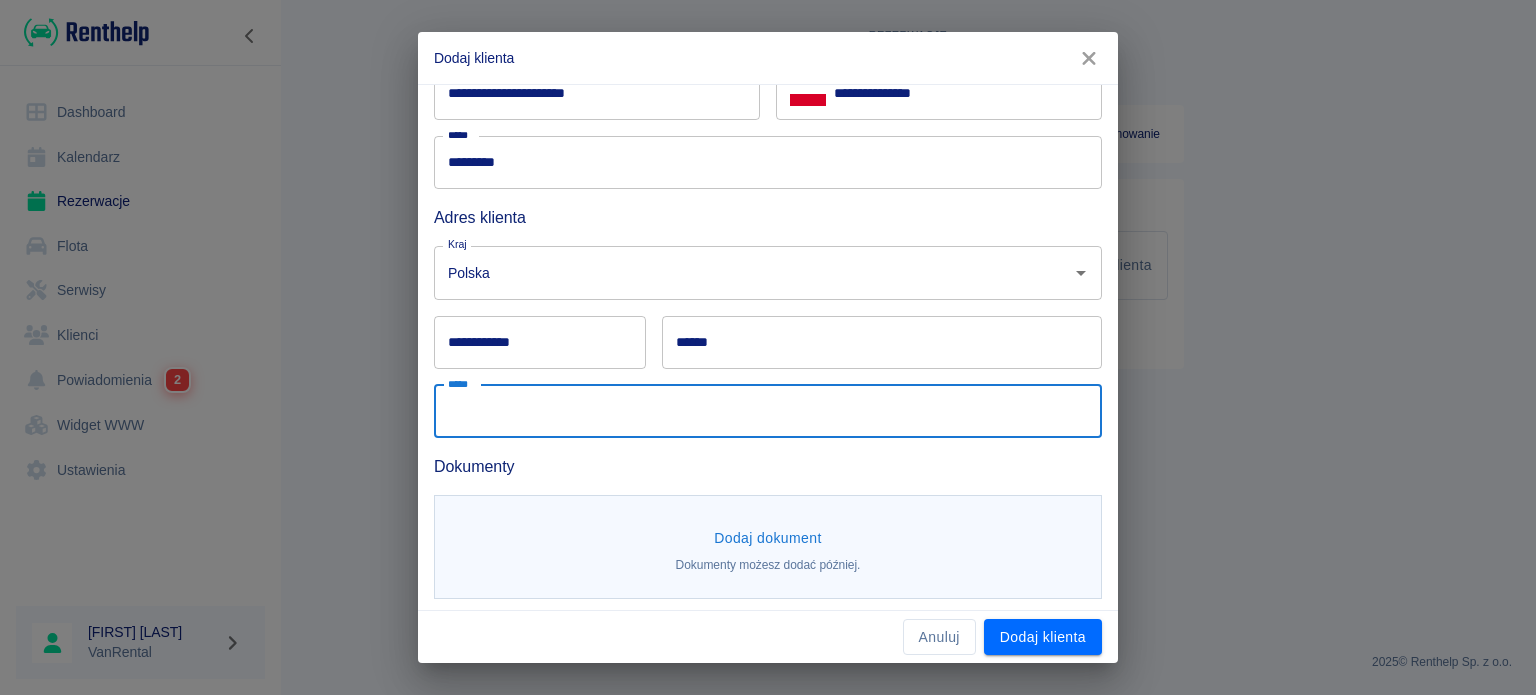 paste on "**********" 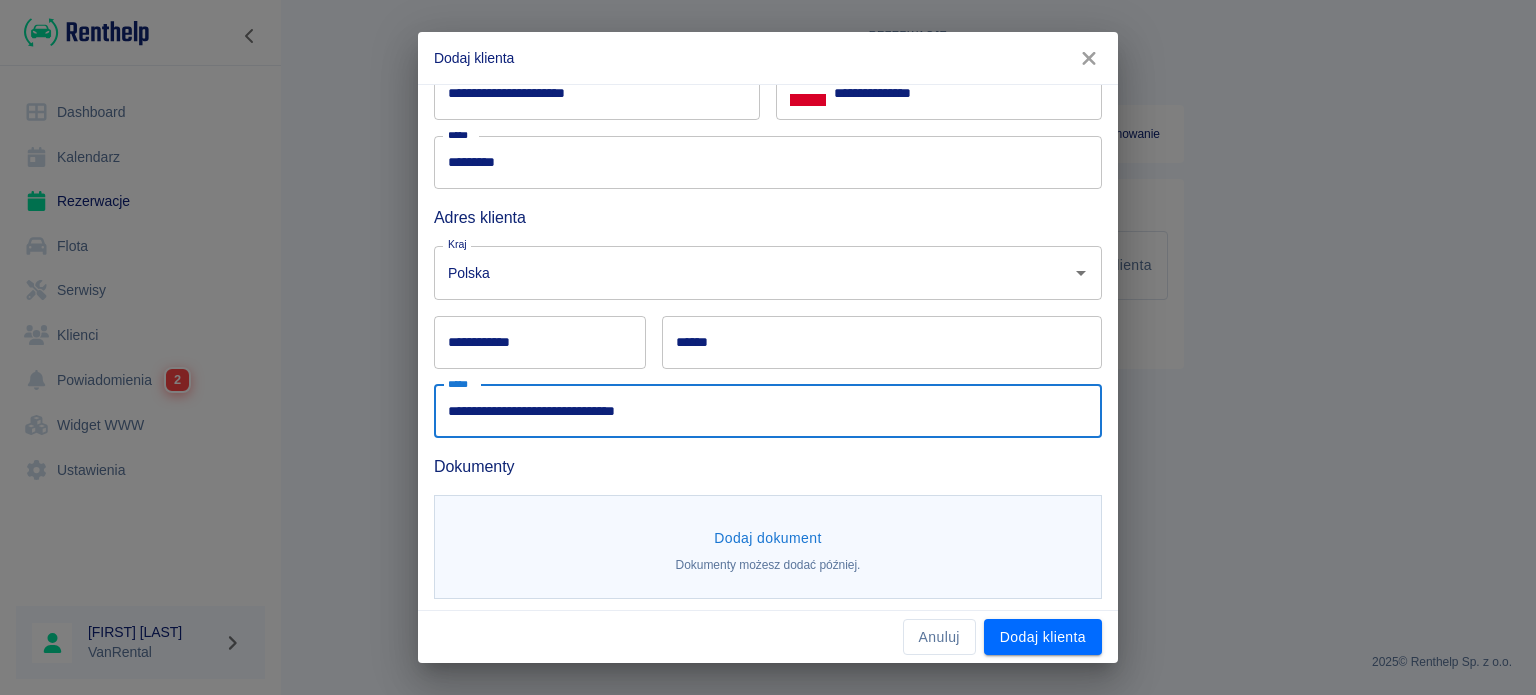 drag, startPoint x: 717, startPoint y: 409, endPoint x: 606, endPoint y: 416, distance: 111.220505 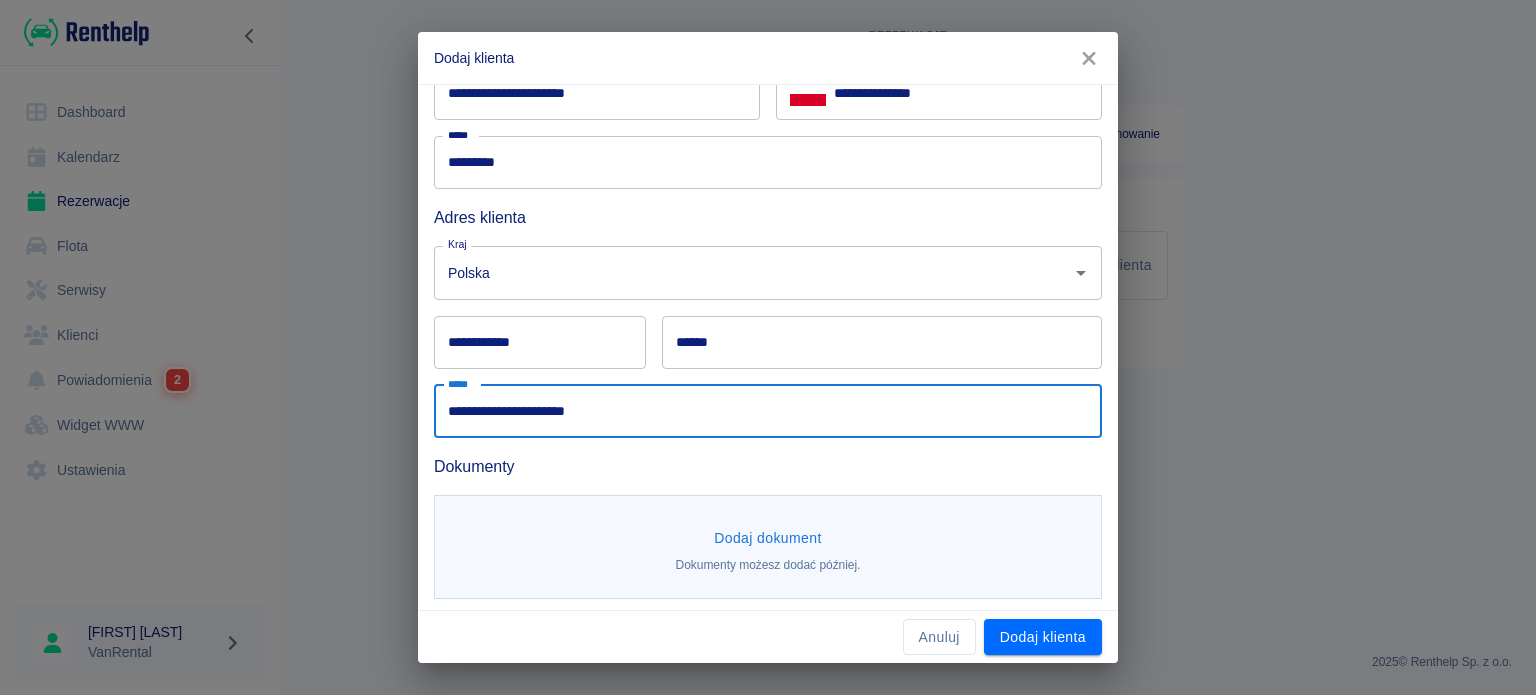 type on "**********" 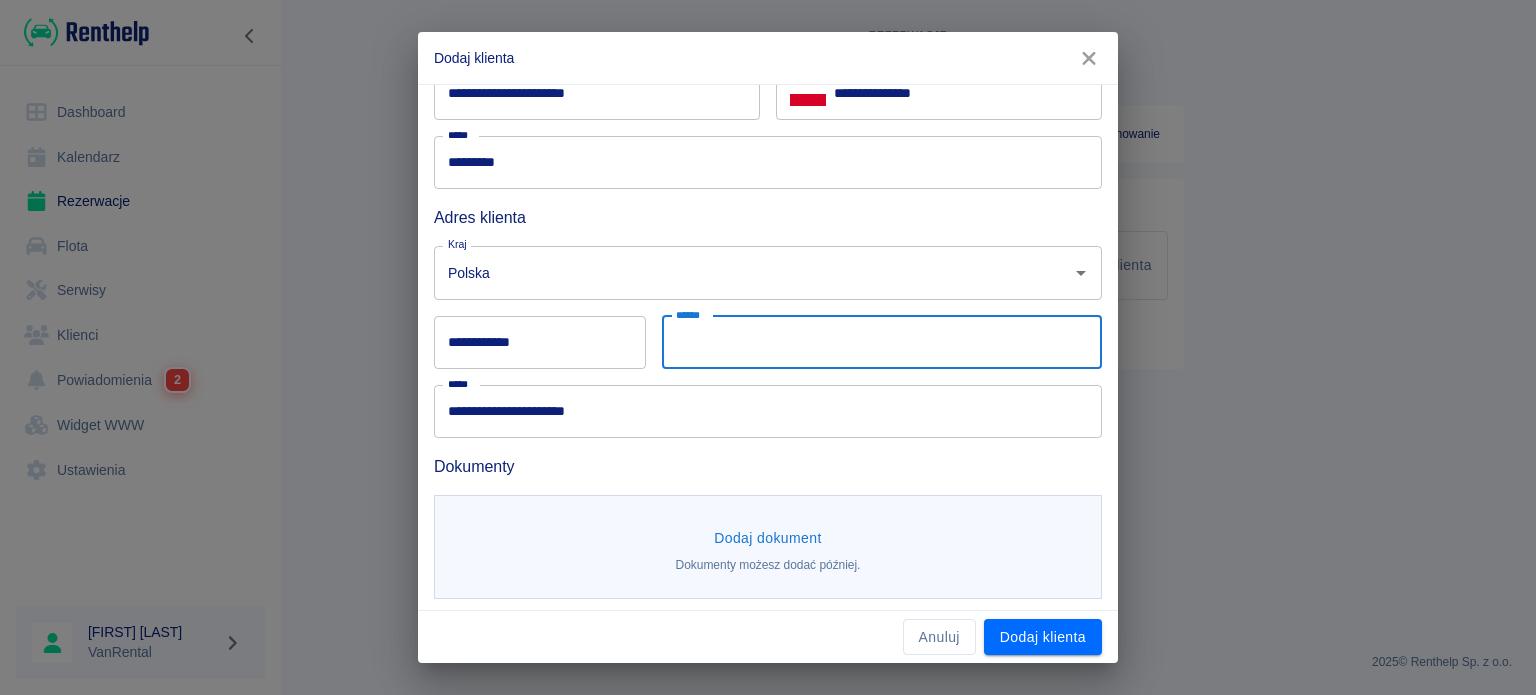 paste on "**********" 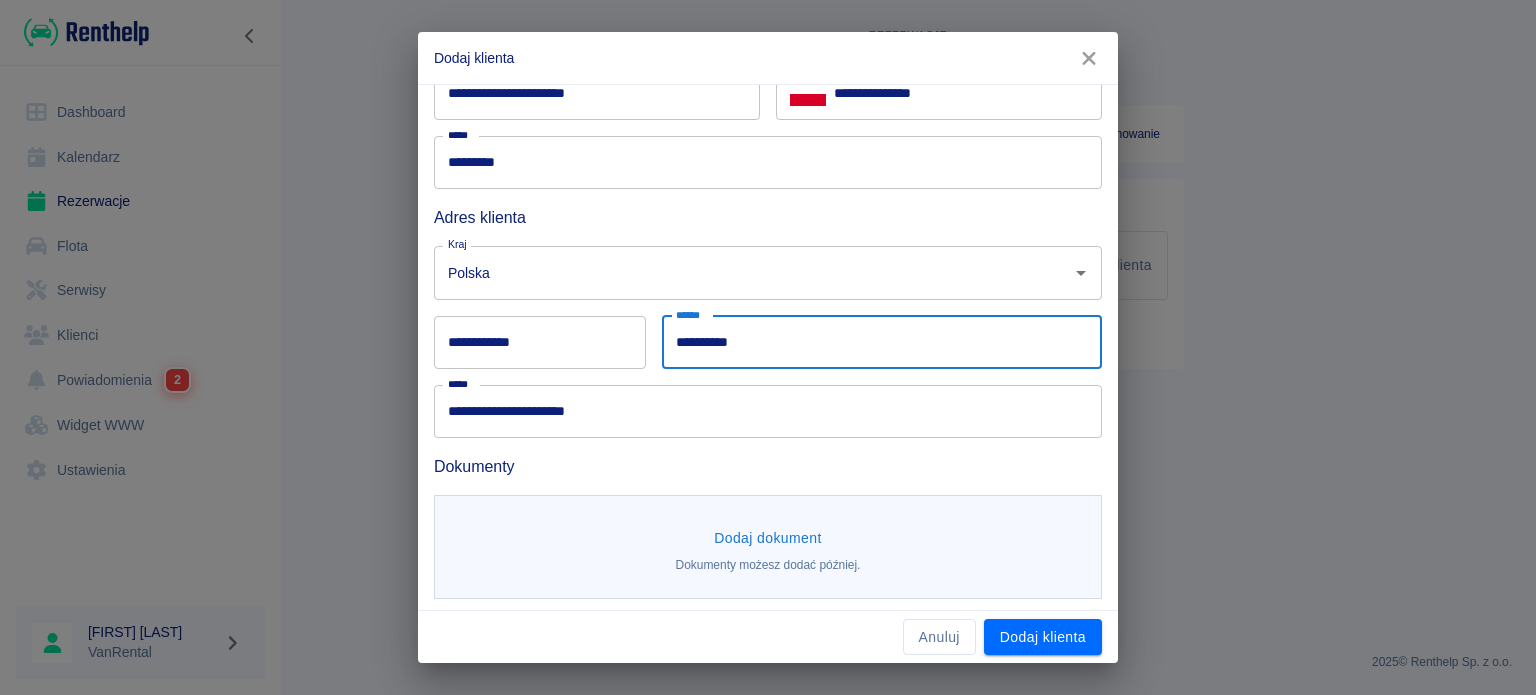 type on "**********" 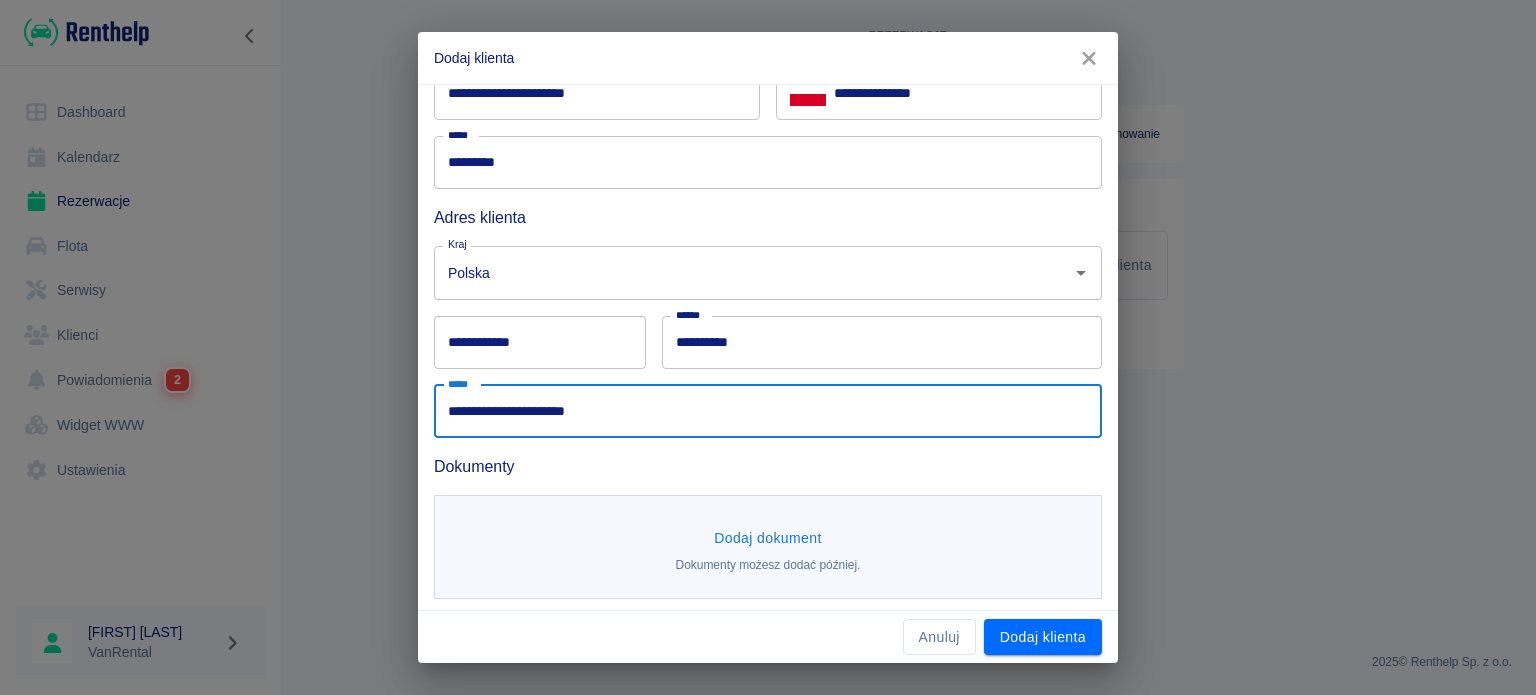 click on "**********" at bounding box center [768, 411] 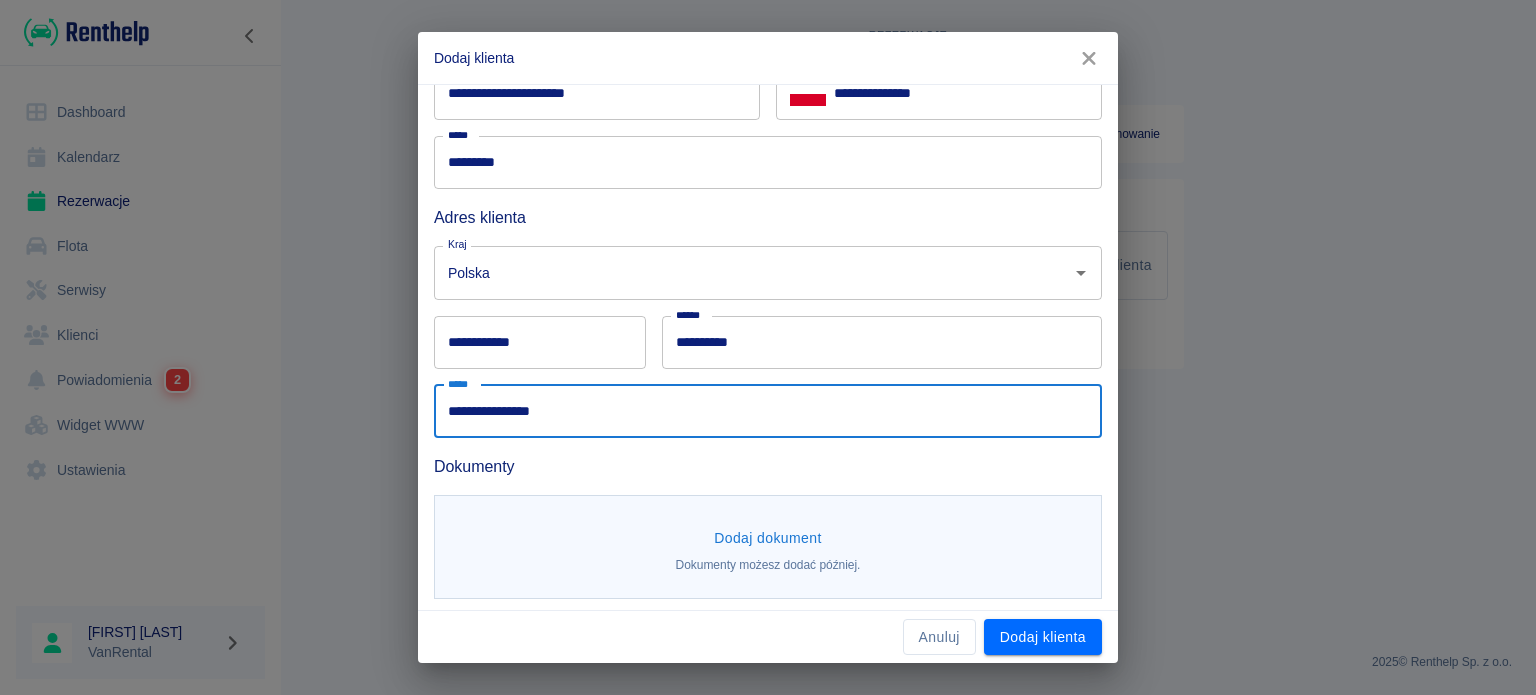 type on "**********" 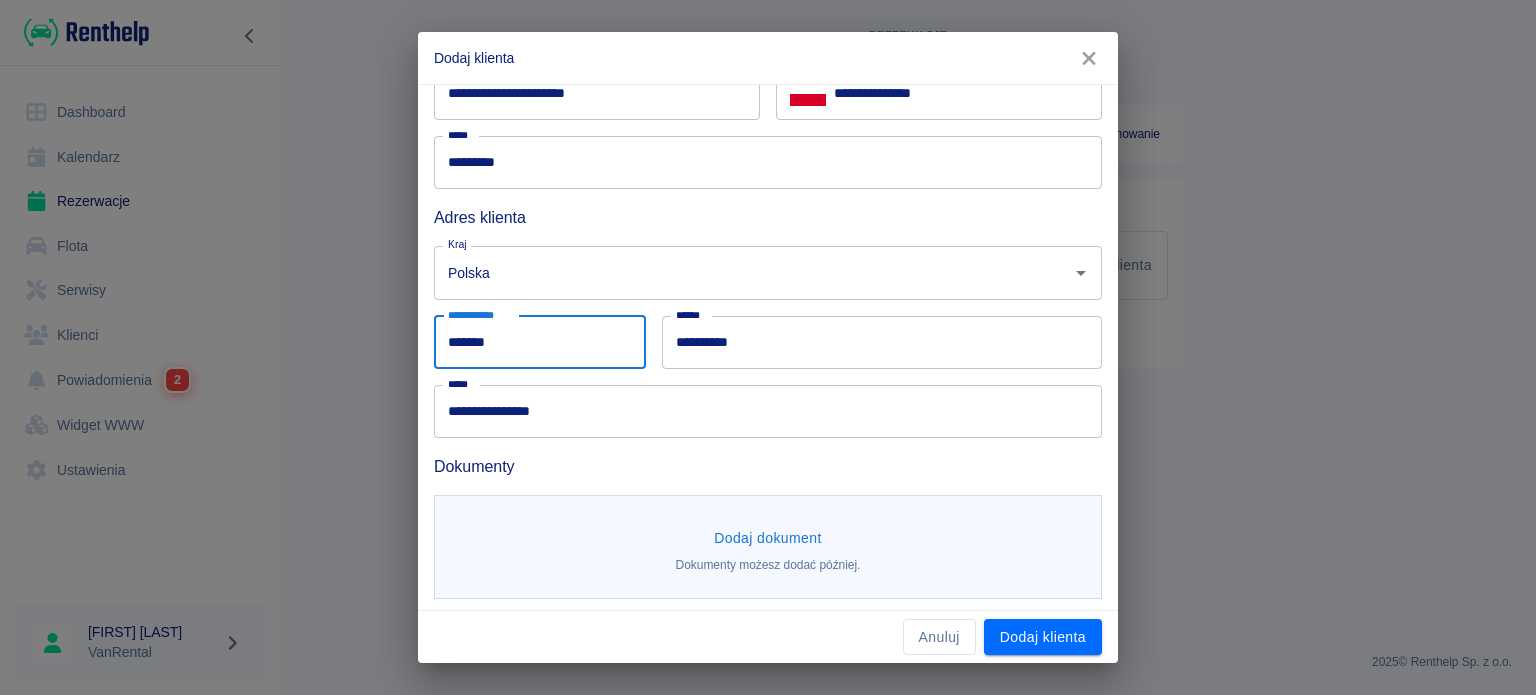 type on "******" 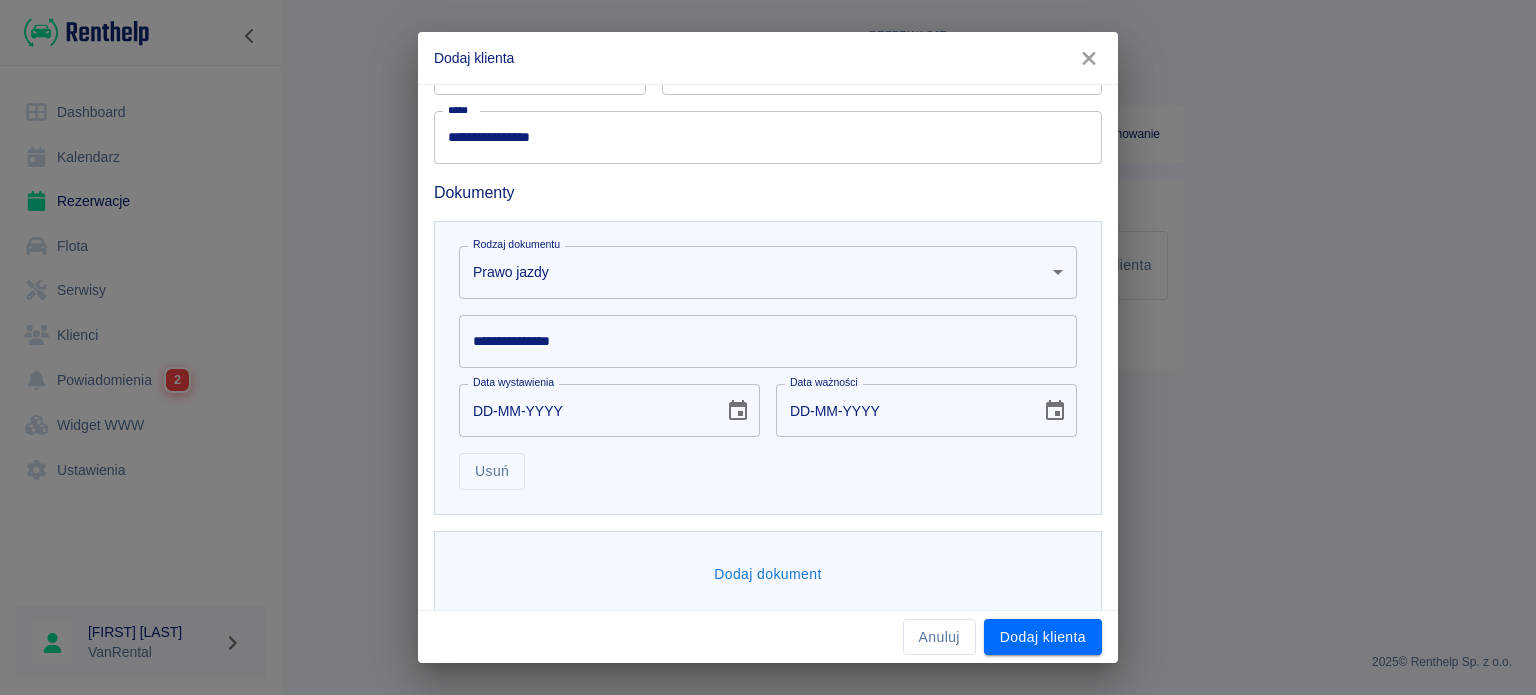 scroll, scrollTop: 496, scrollLeft: 0, axis: vertical 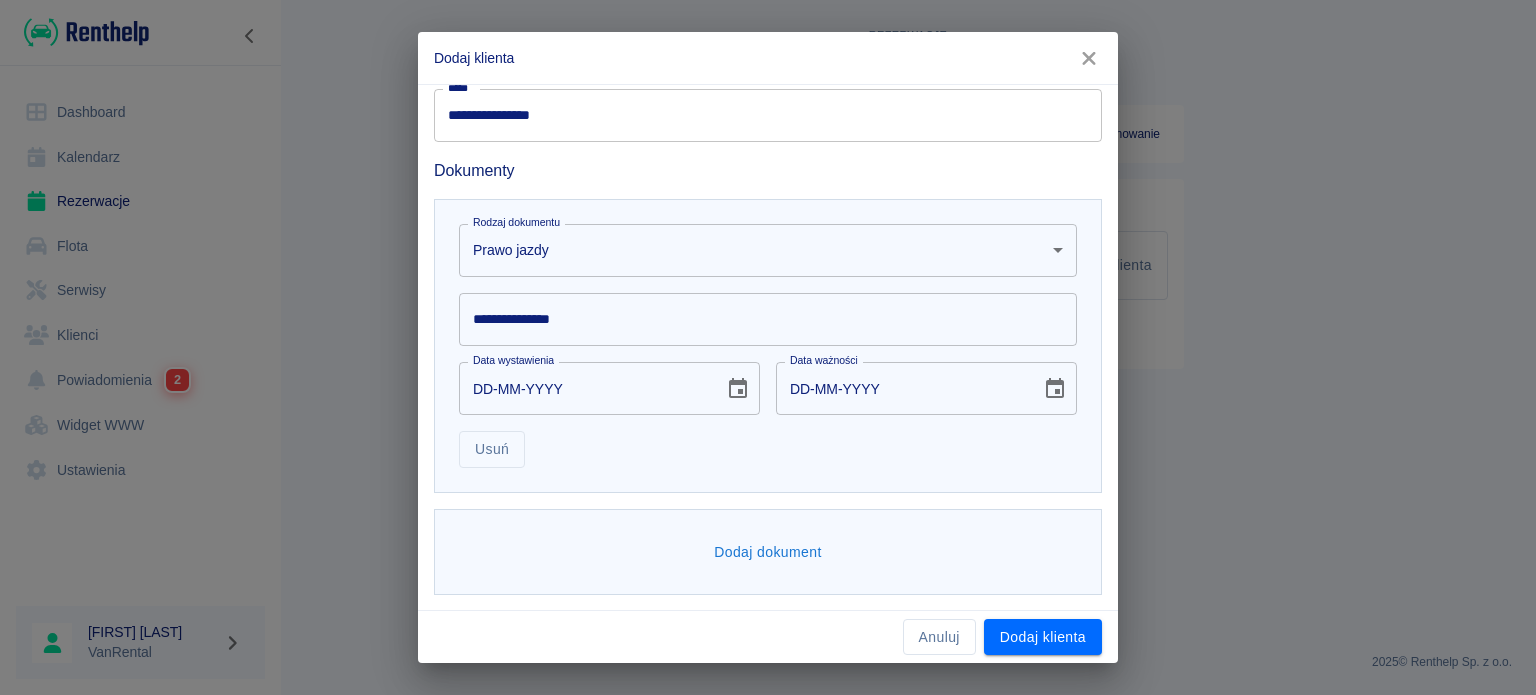 click on "**********" at bounding box center [768, 319] 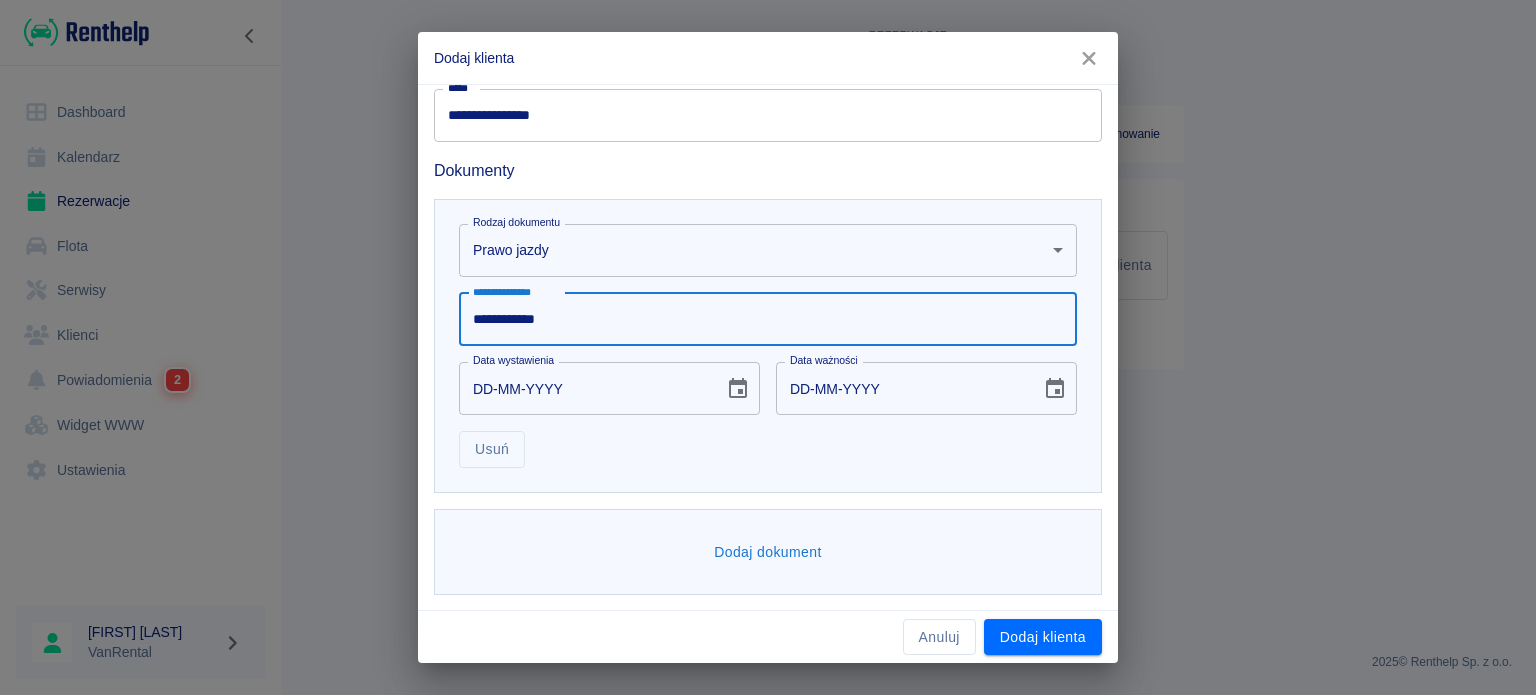 type on "**********" 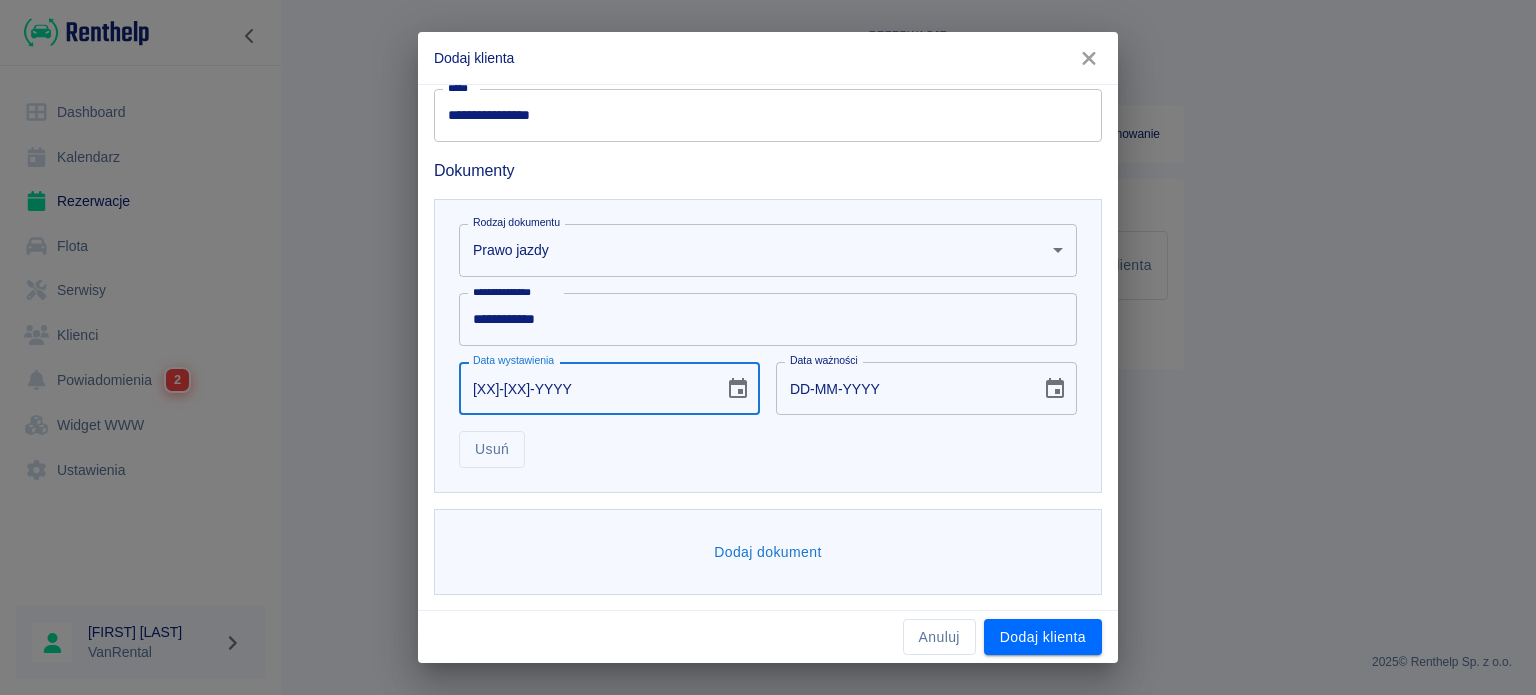 type on "[XX]-[XX]-XXXX" 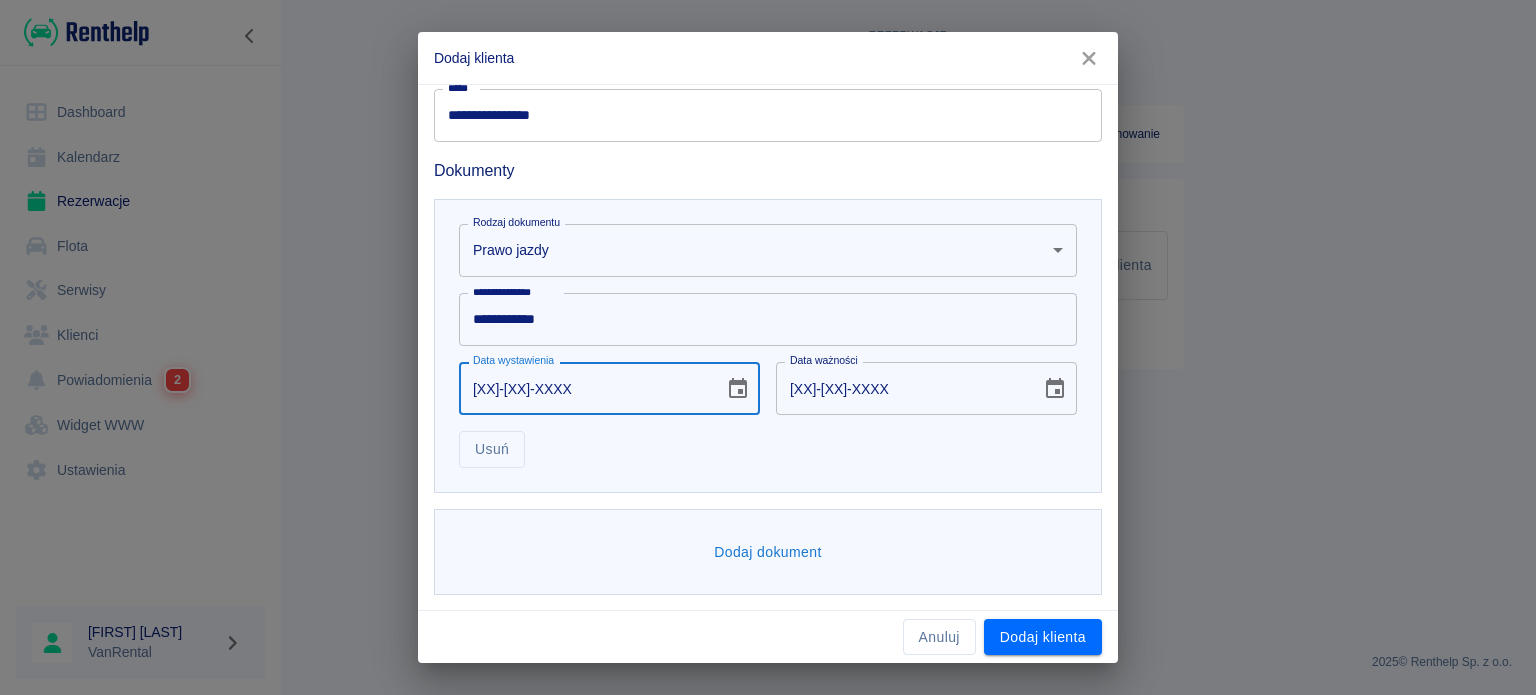 type on "[POSTAL_CODE]" 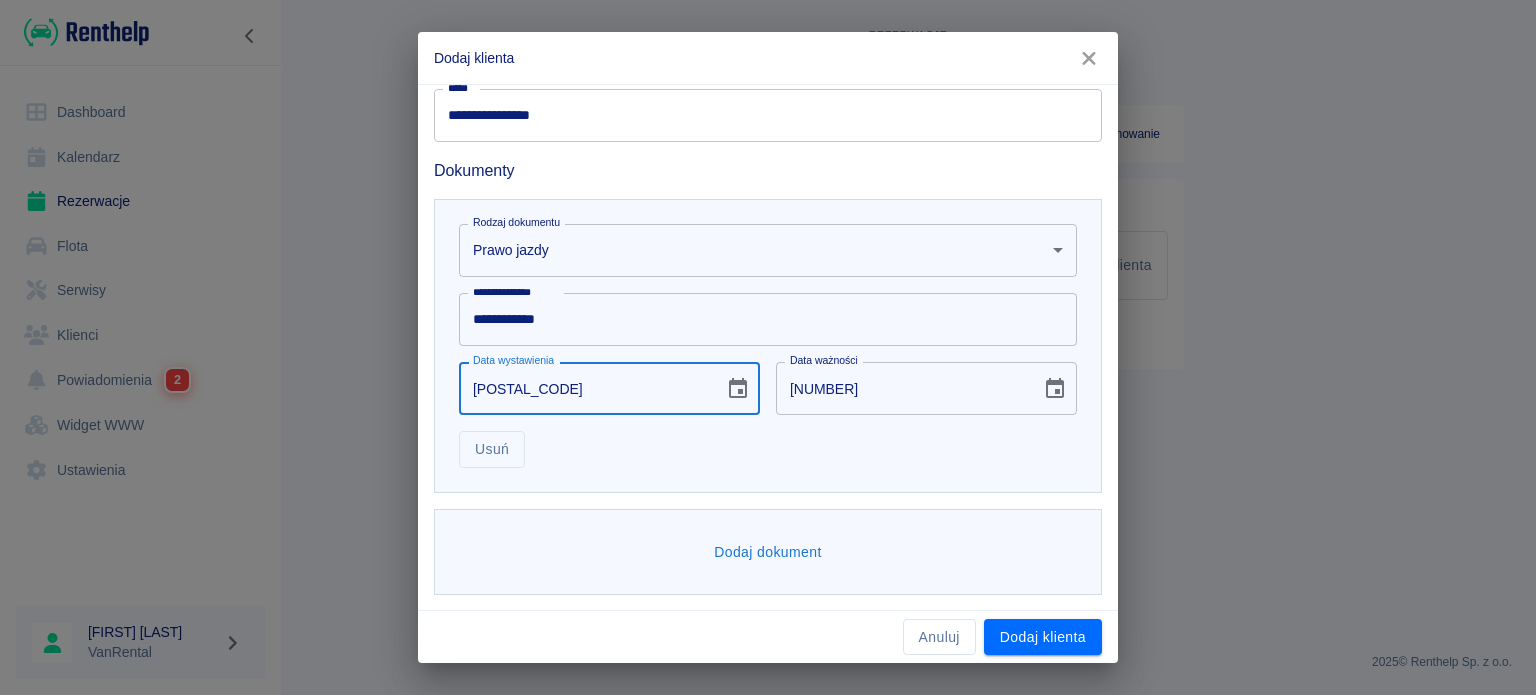 type on "[XX]-[XX]-XXXX" 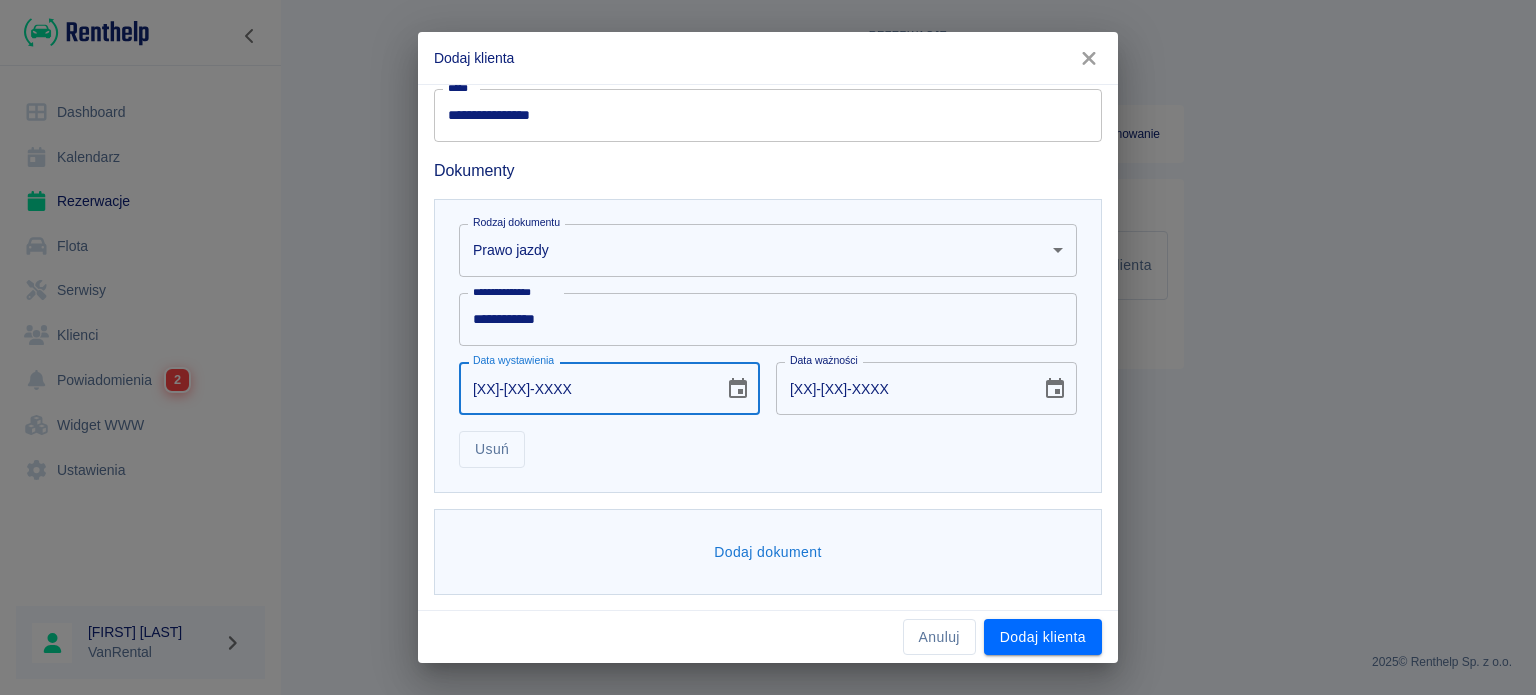 type on "[XX]-[XX]-YYYY" 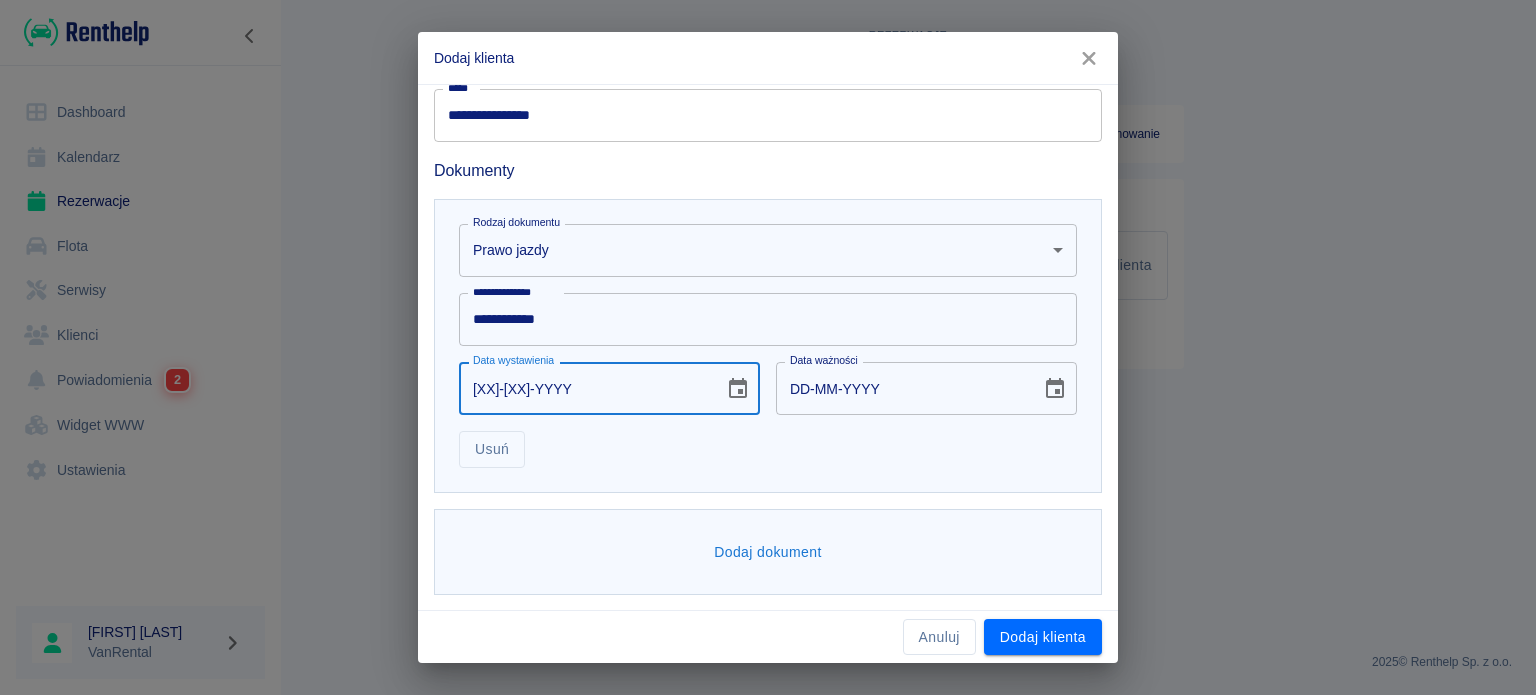 type on "[XX]-[XX]-XXXX" 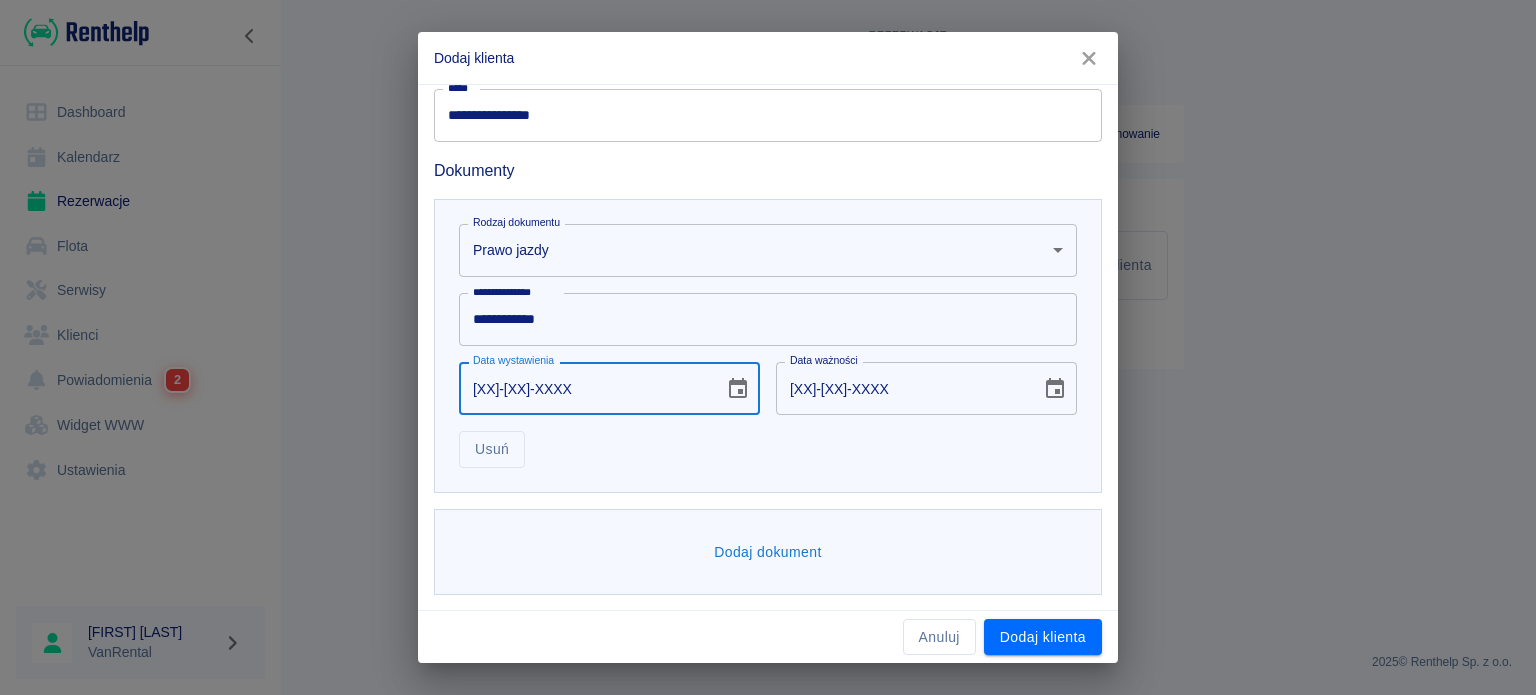 type on "[POSTAL_CODE]" 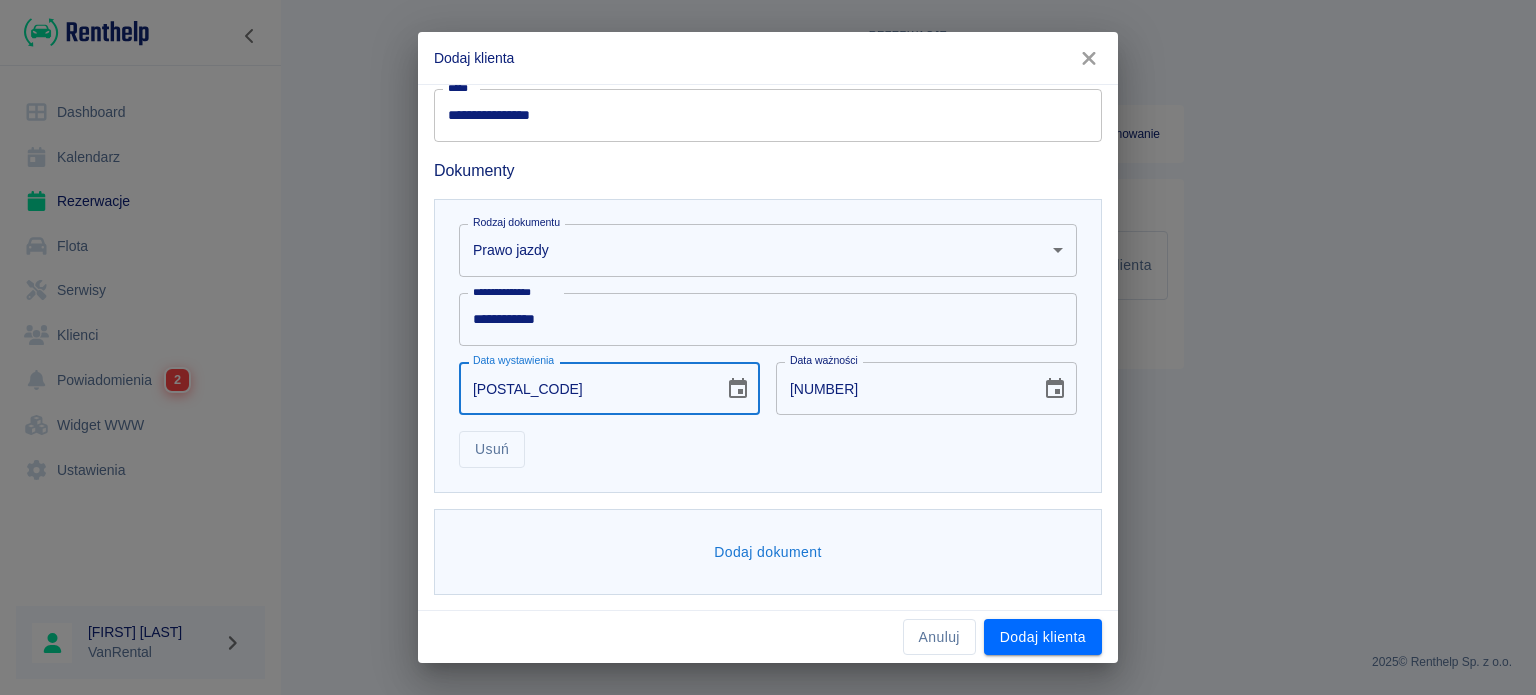 type on "[MM]-[MM]-YYYY" 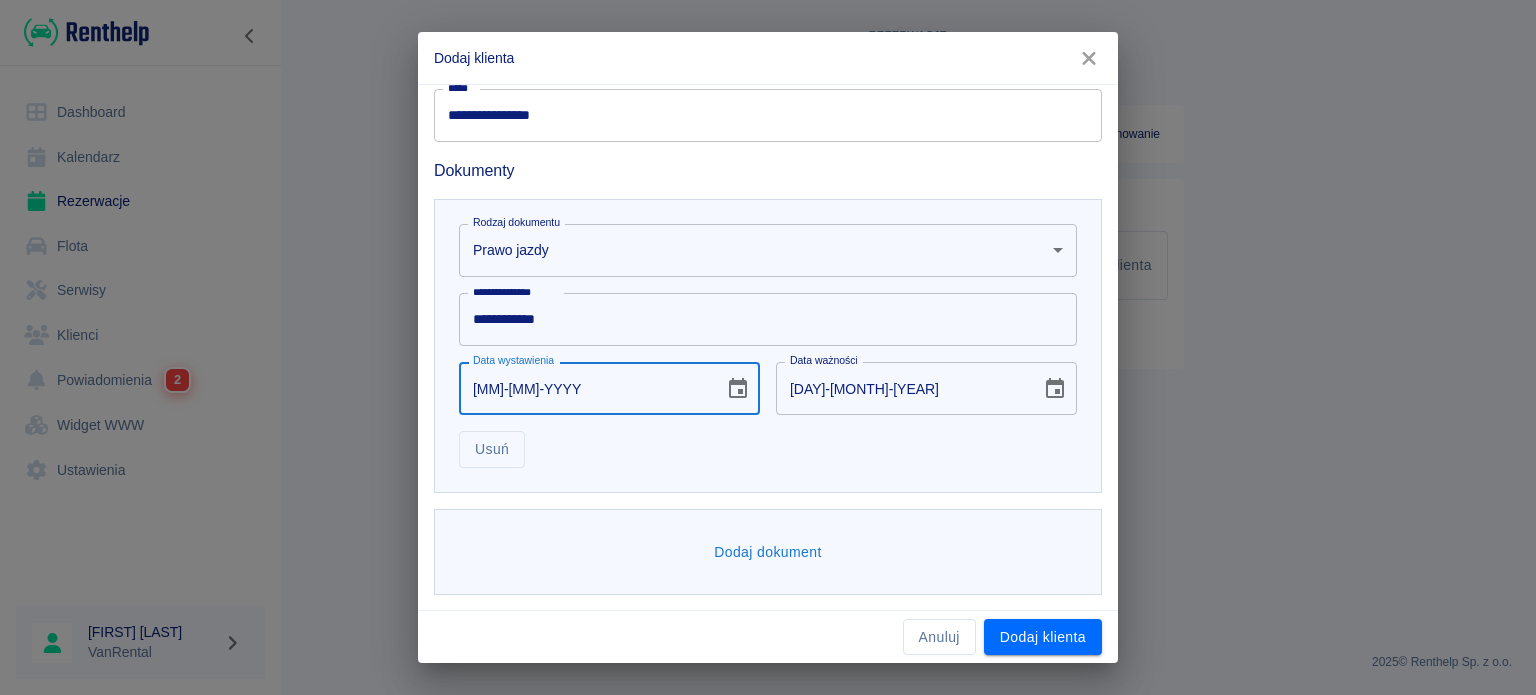 type on "[DAY]-[MONTH]-[YEAR]" 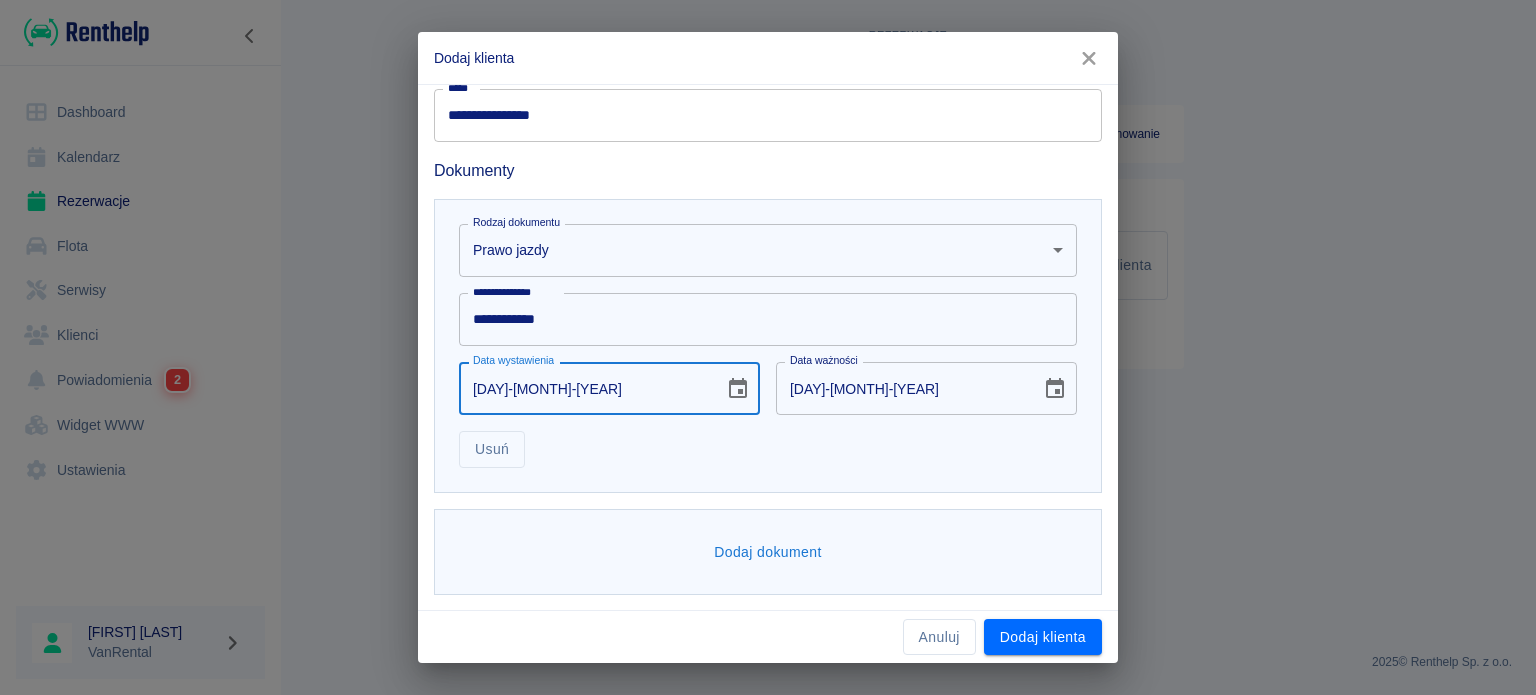 type on "[DAY]-[MONTH]-[YEAR]" 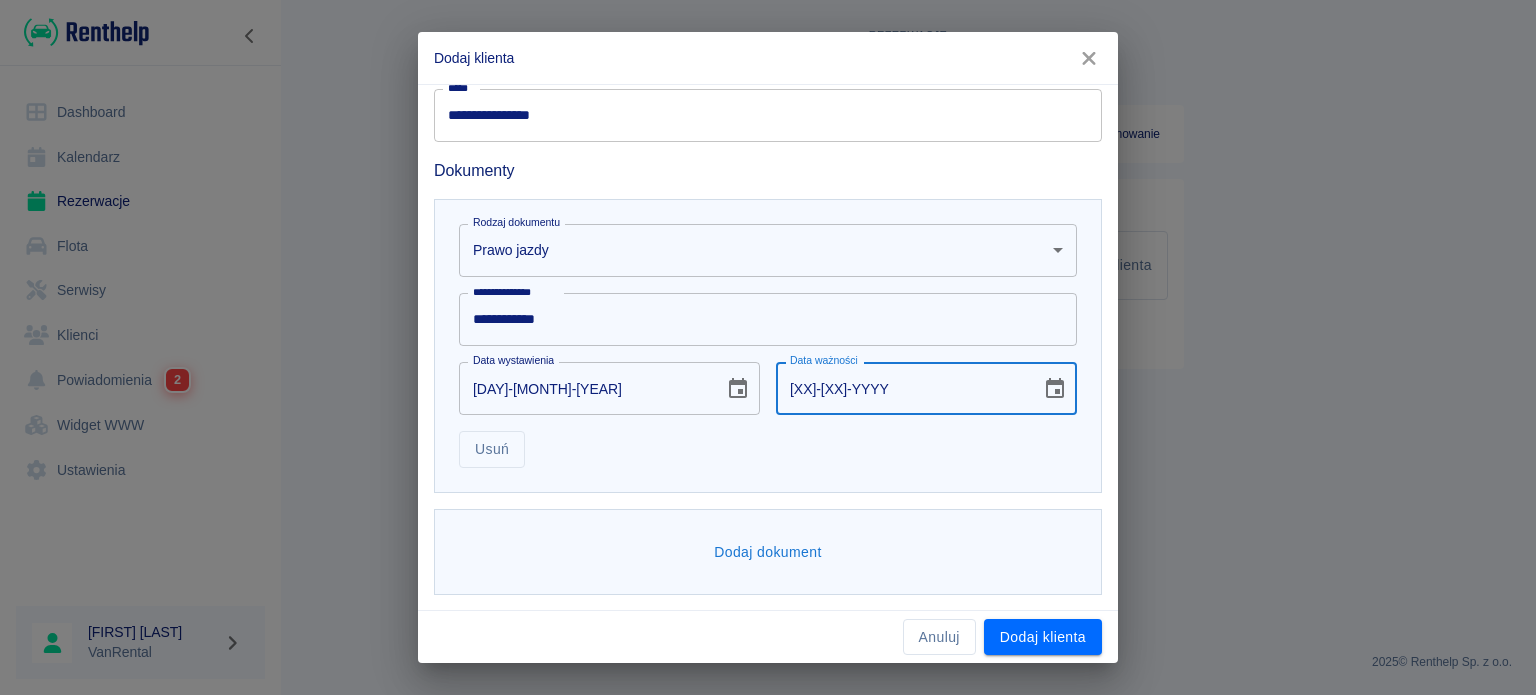 click on "[XX]-[XX]-YYYY" at bounding box center [901, 388] 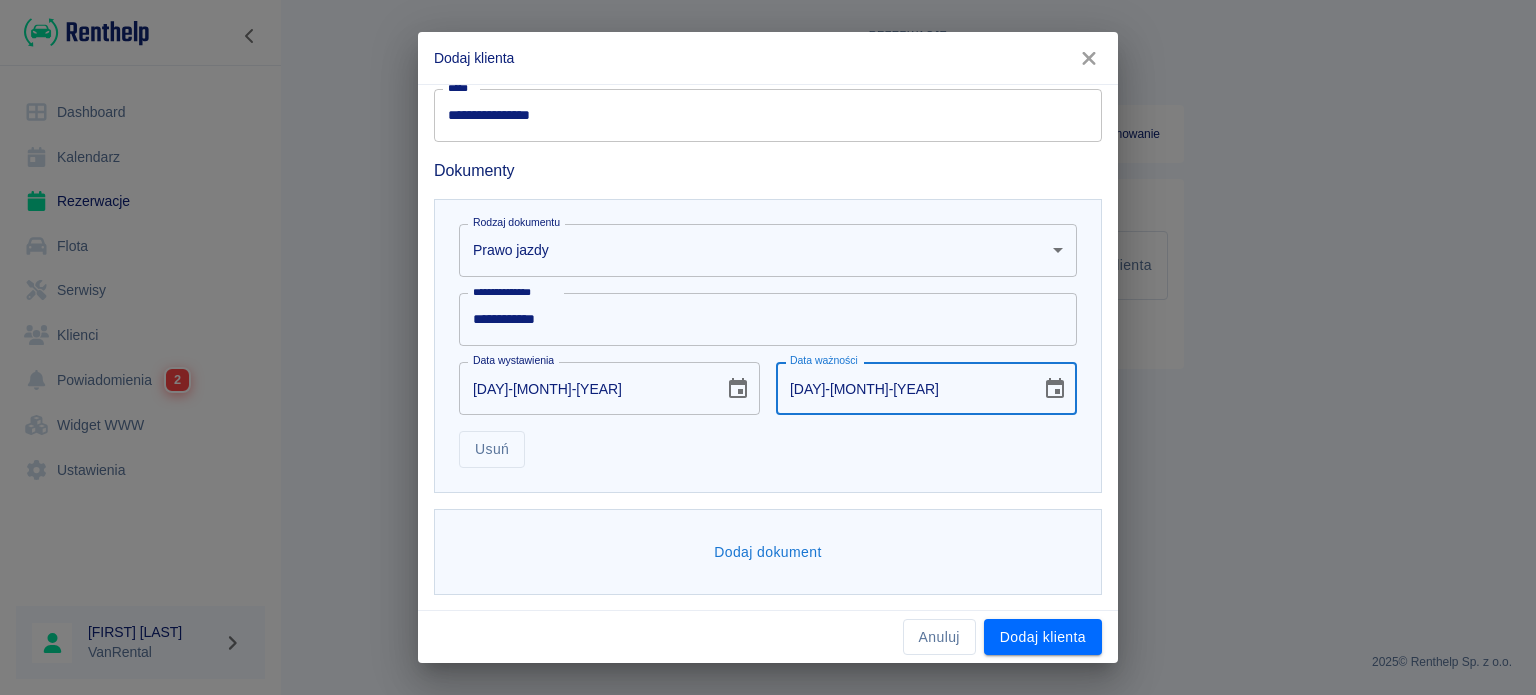 click on "[DAY]-[MONTH]-[YEAR]" at bounding box center (901, 388) 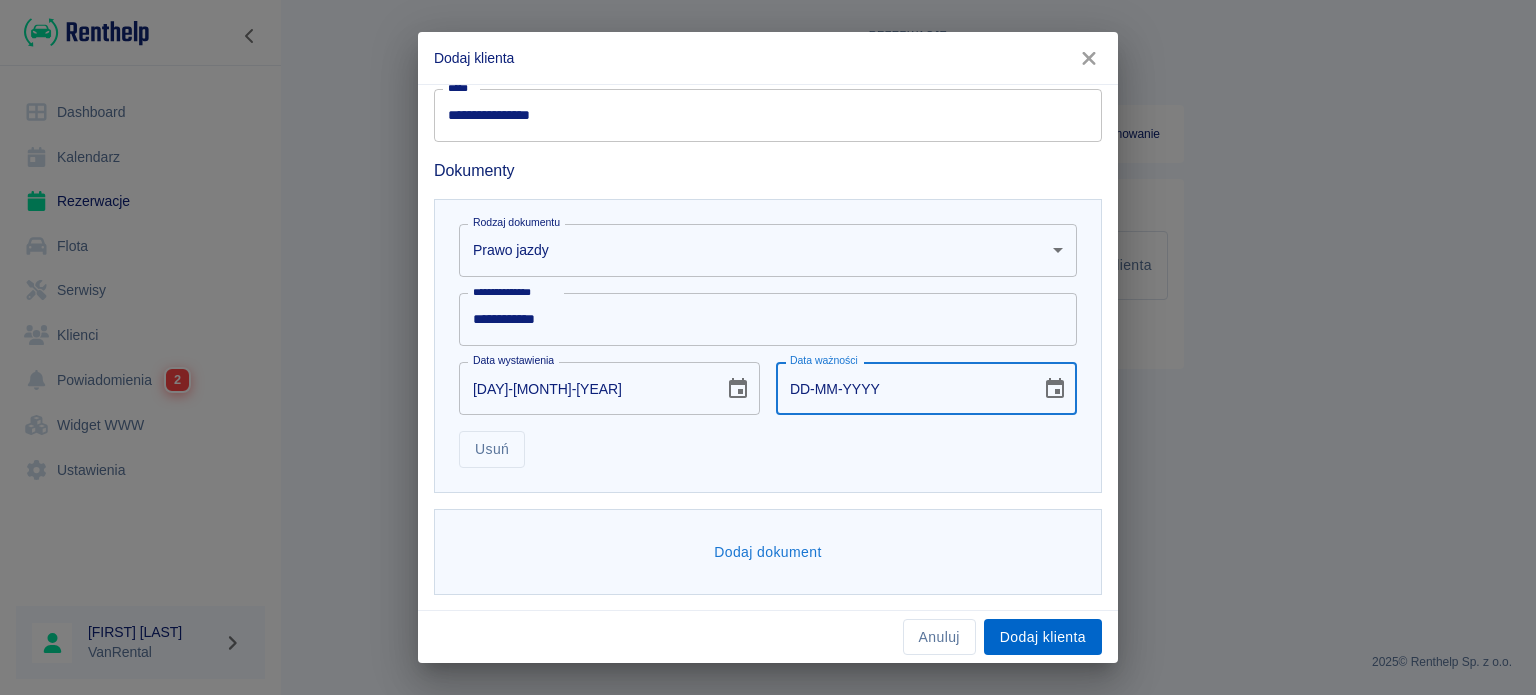 type on "DD-MM-YYYY" 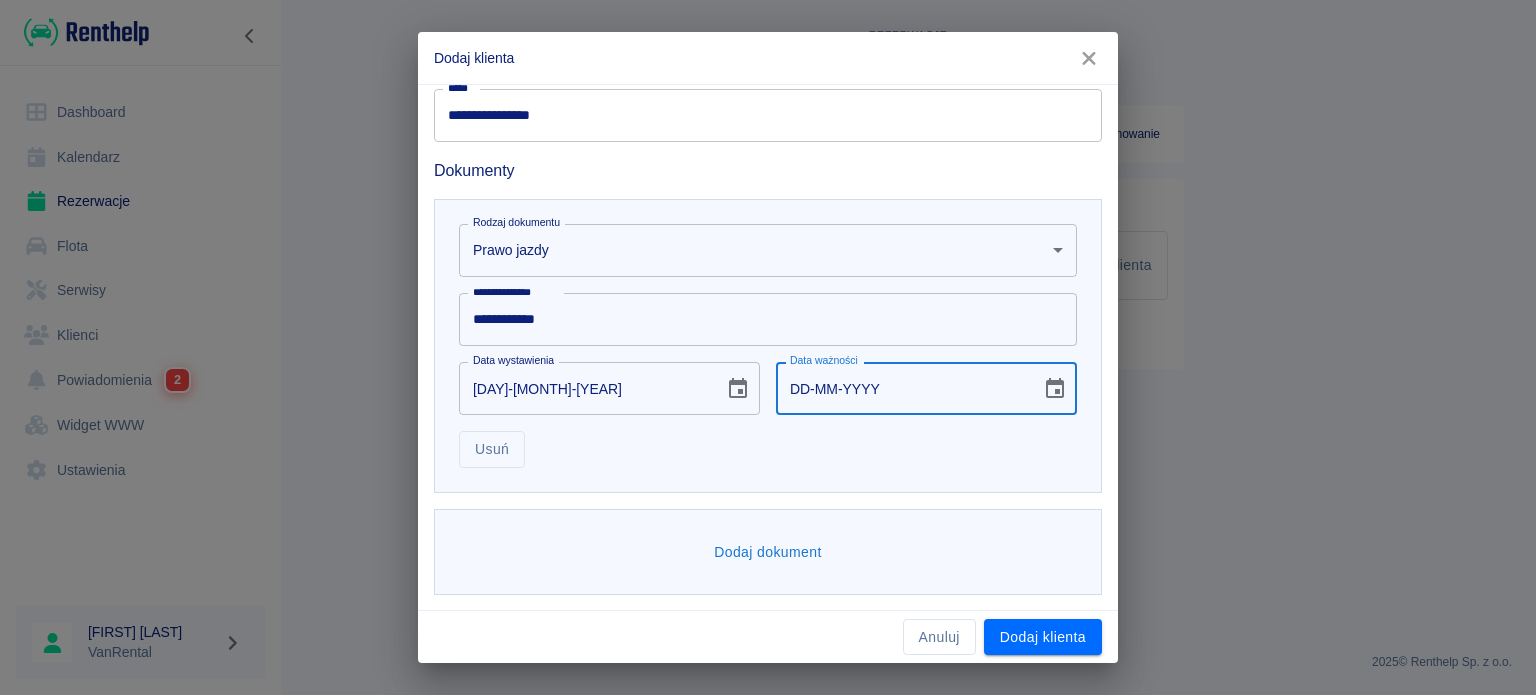 type 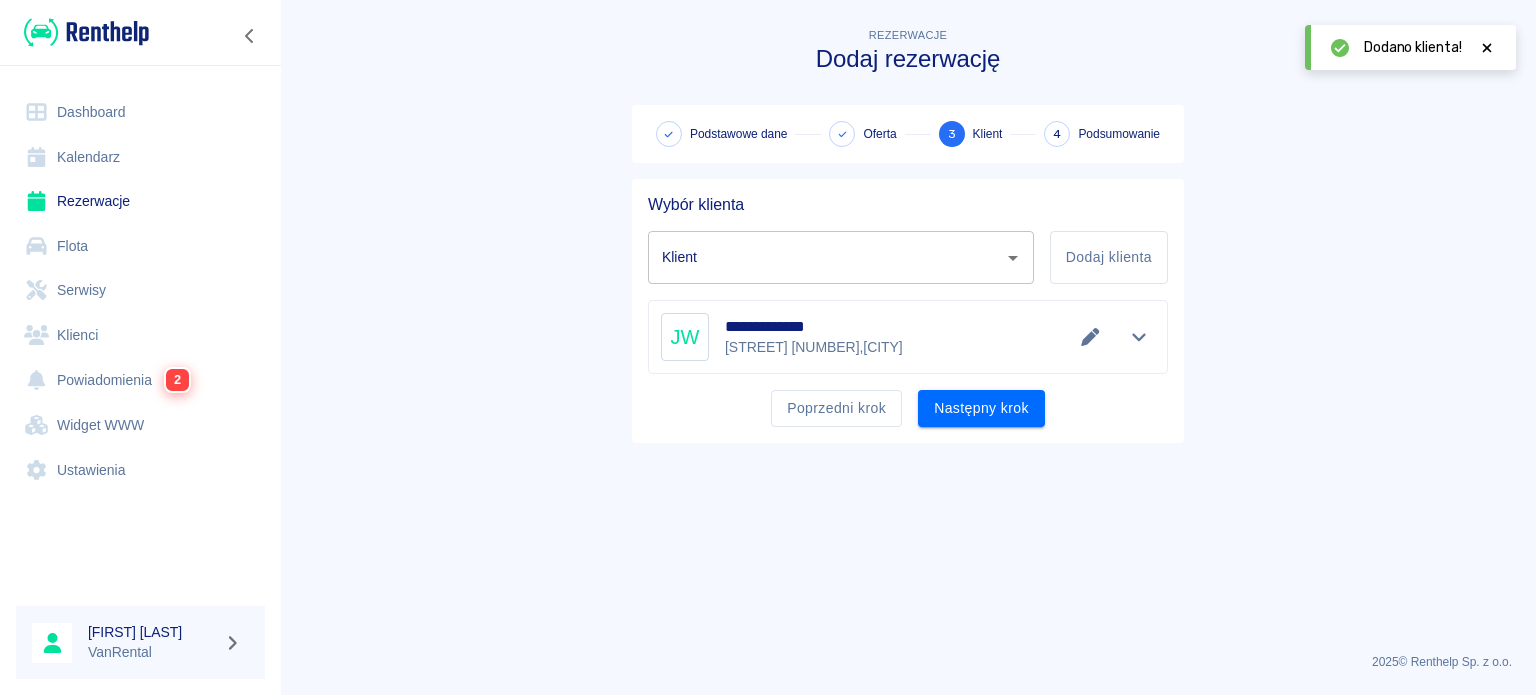 click on "Następny krok" at bounding box center [981, 408] 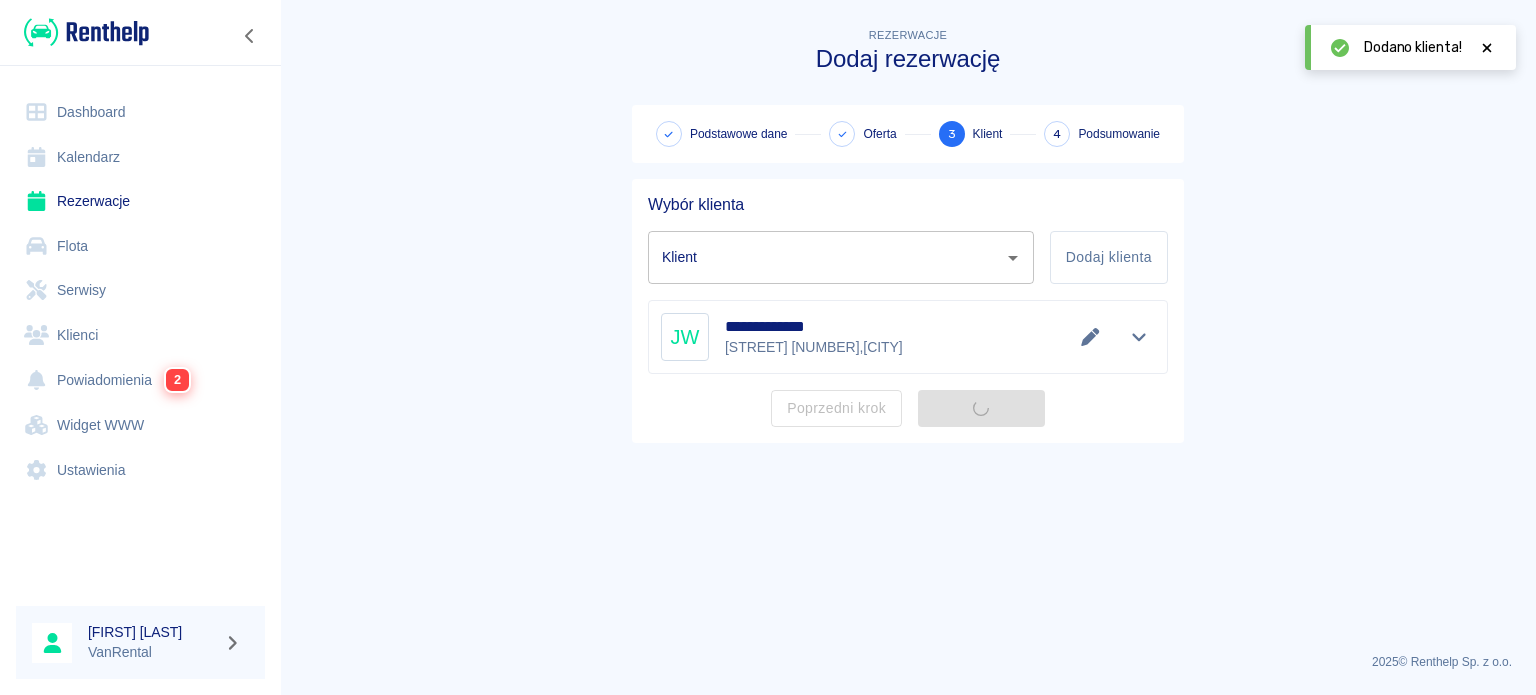 type on "[FIRST] [LAST] ([PHONE])" 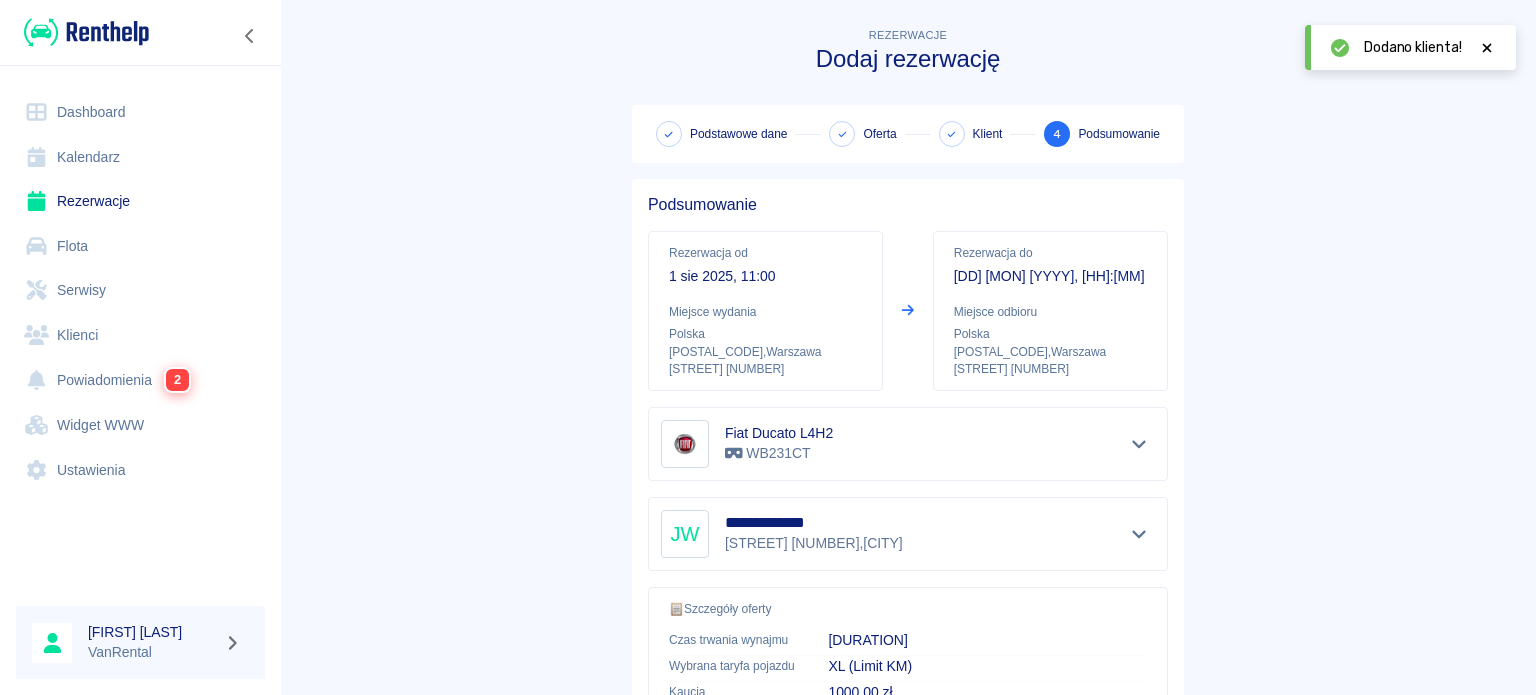 scroll, scrollTop: 409, scrollLeft: 0, axis: vertical 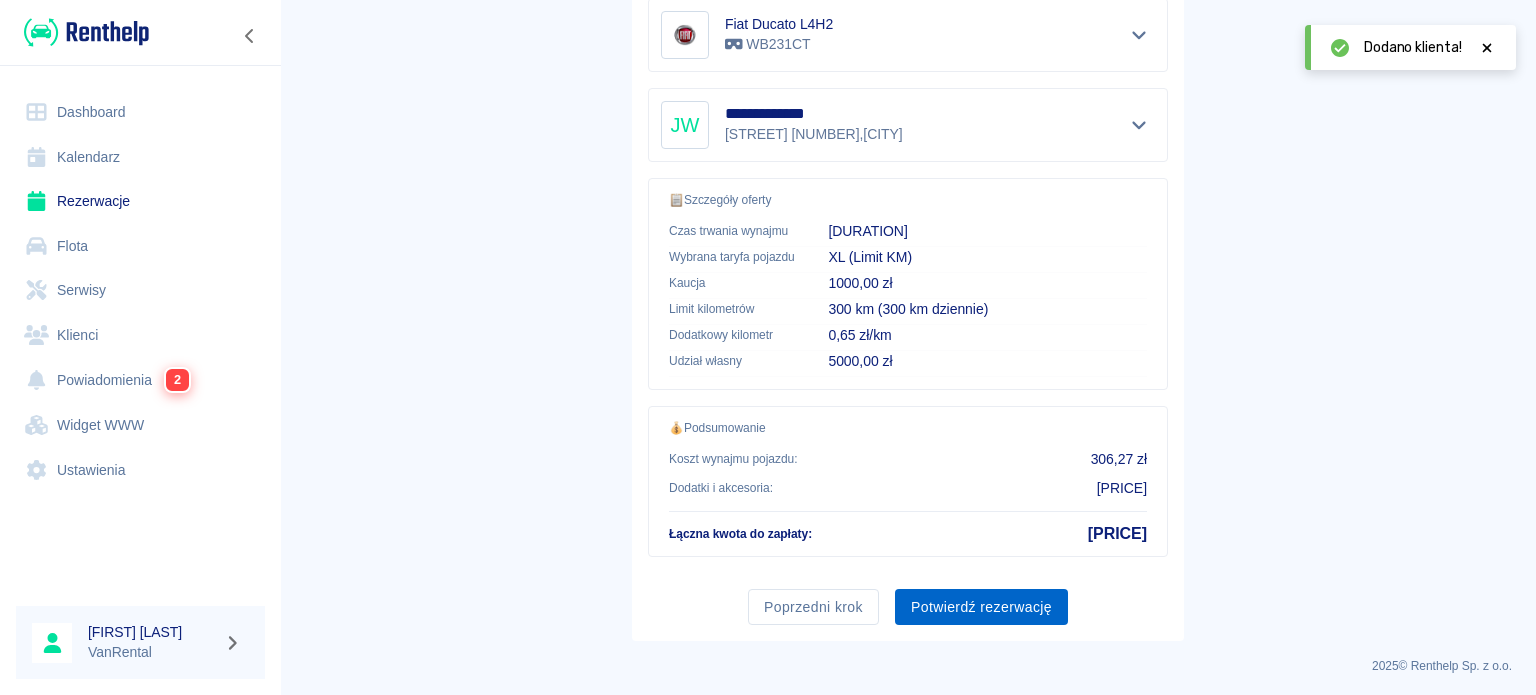click on "Potwierdź rezerwację" at bounding box center [981, 607] 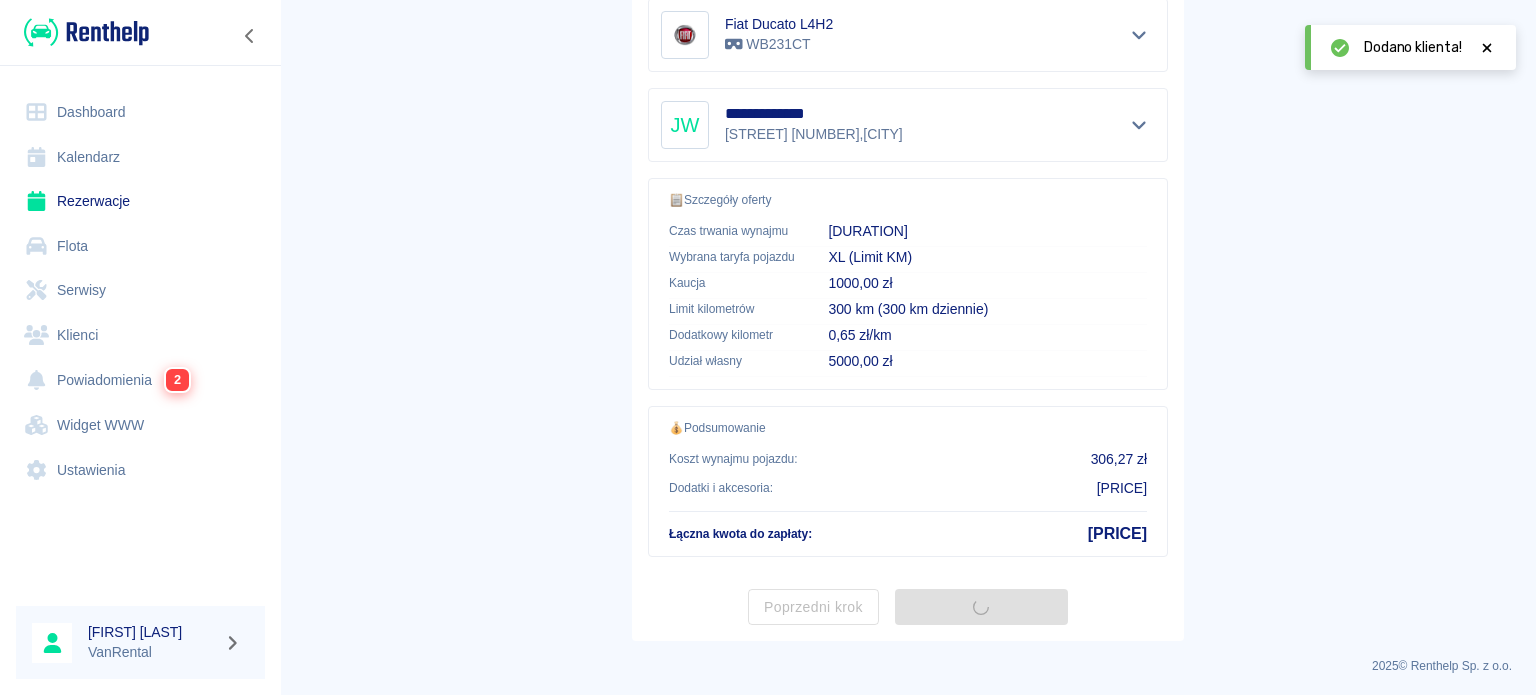 scroll, scrollTop: 0, scrollLeft: 0, axis: both 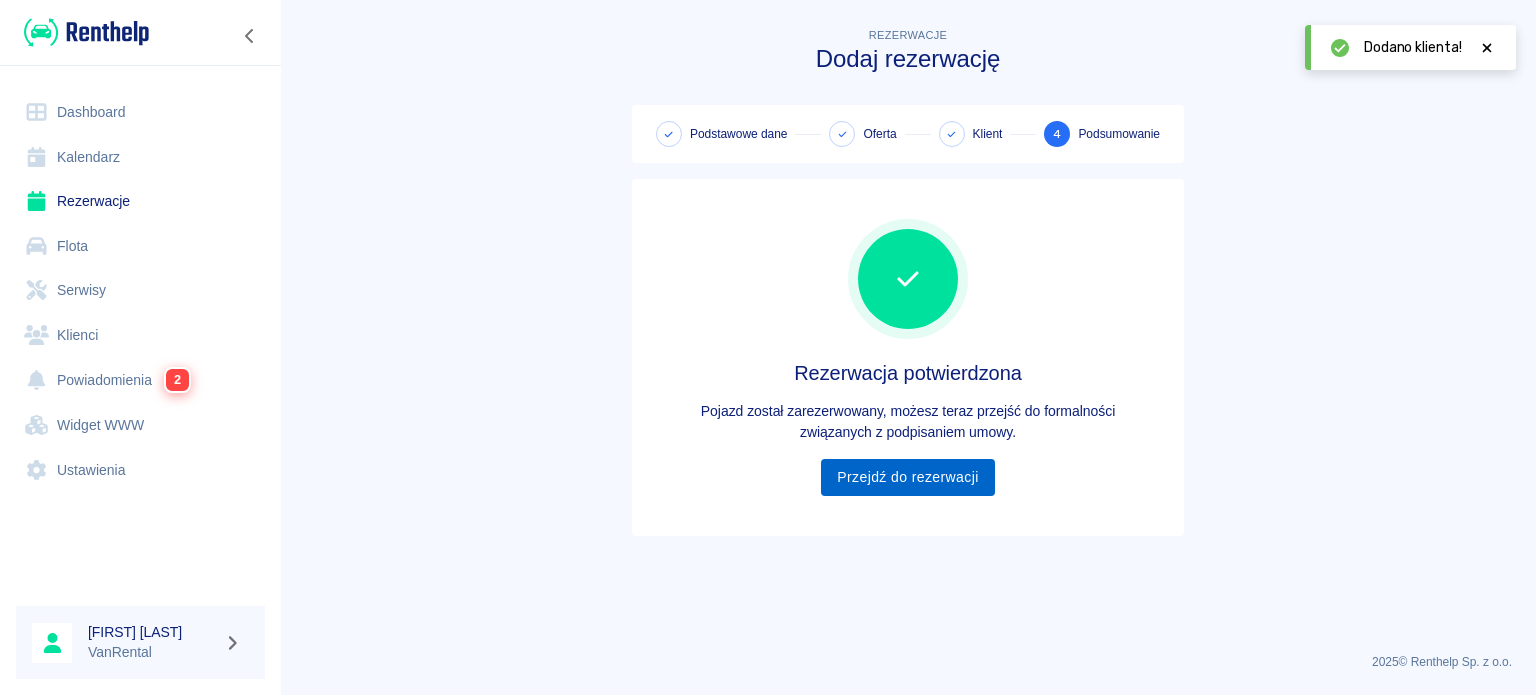 click on "Przejdź do rezerwacji" at bounding box center [907, 477] 